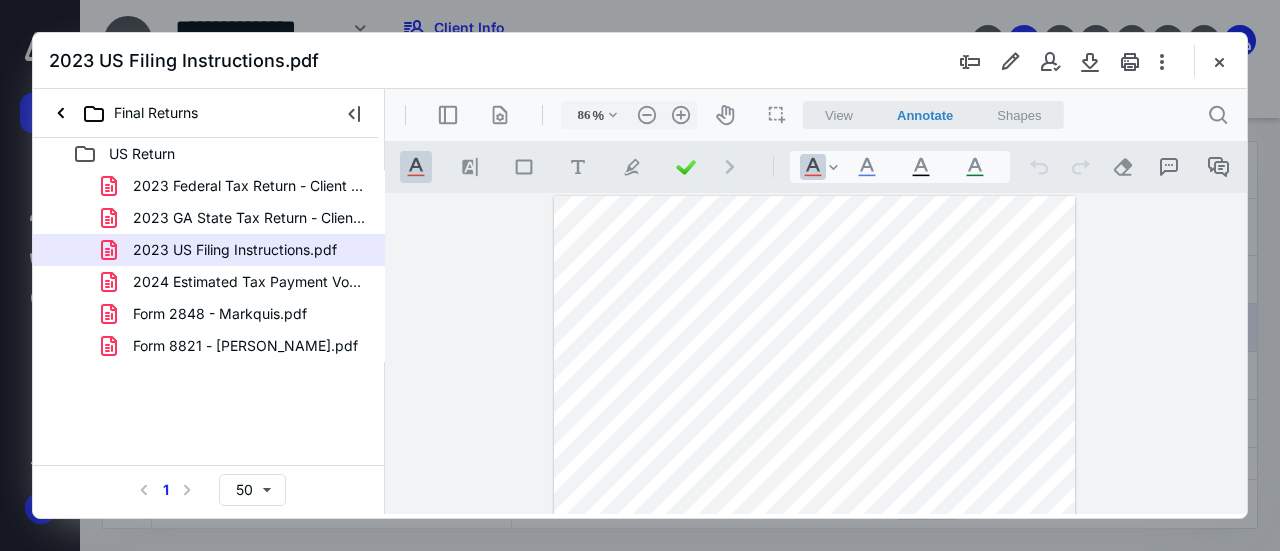 scroll, scrollTop: 0, scrollLeft: 0, axis: both 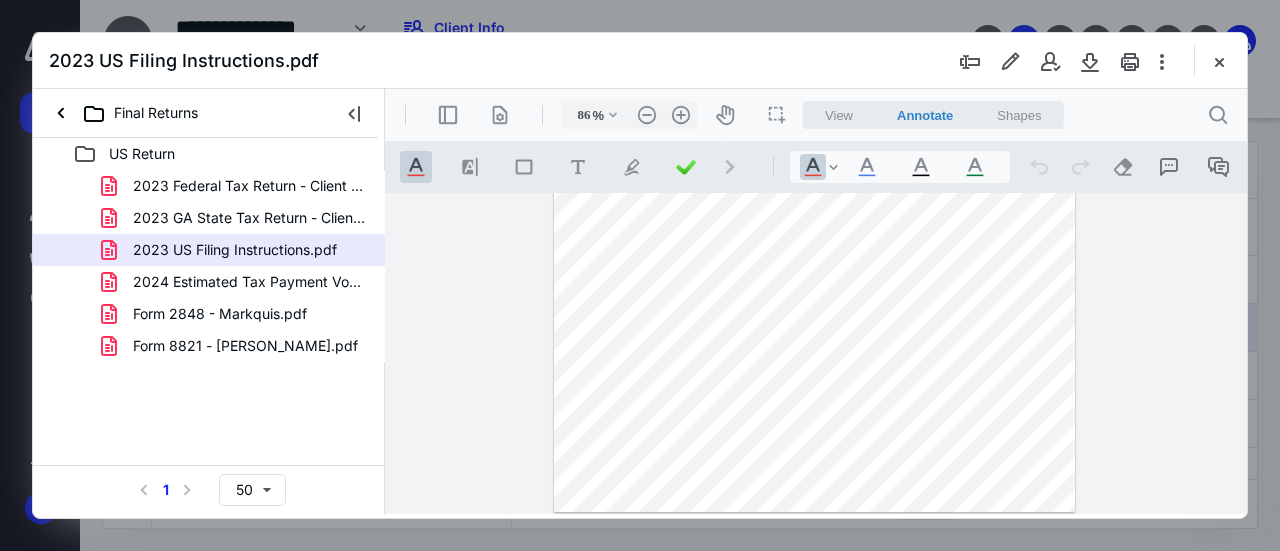 click on "2023 US Filing Instructions.pdf" at bounding box center [640, 61] 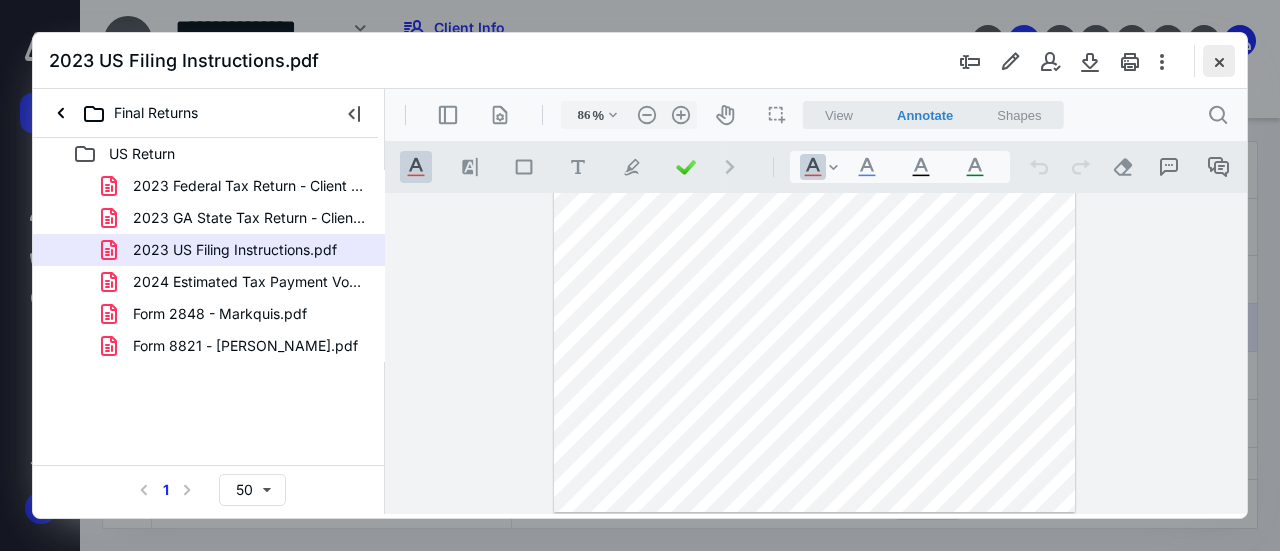 click at bounding box center [1219, 61] 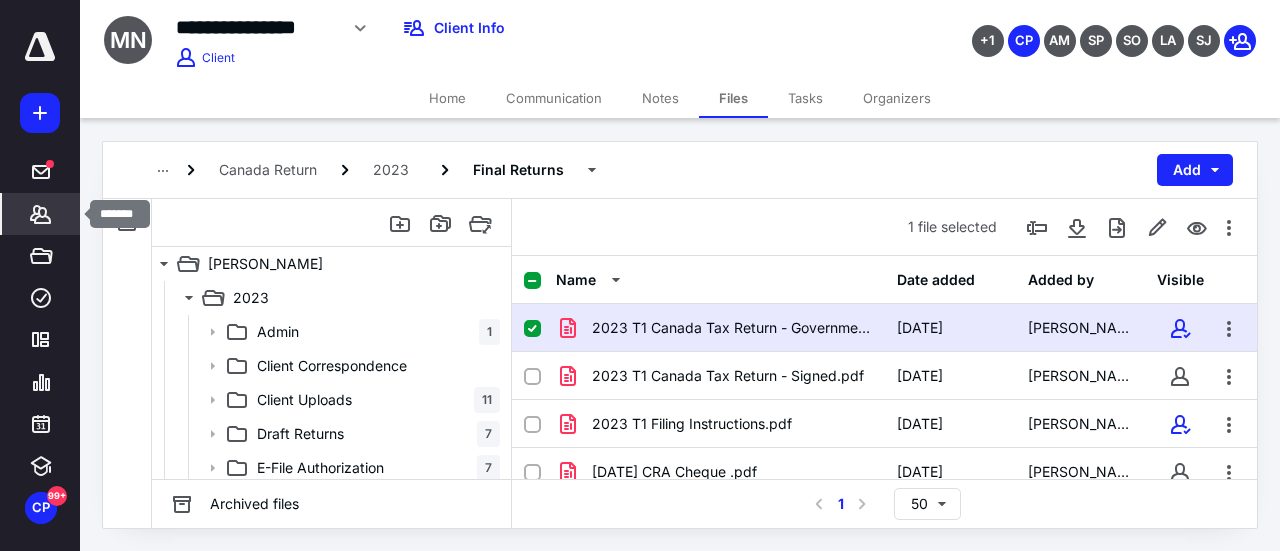 click on "Clients" at bounding box center [41, 214] 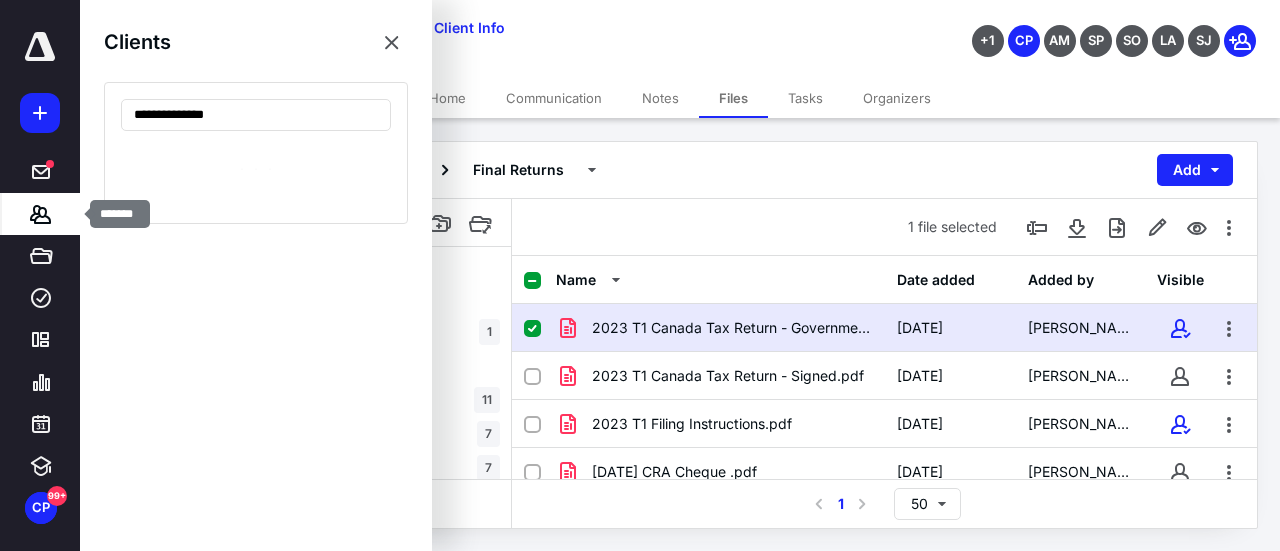 type on "**********" 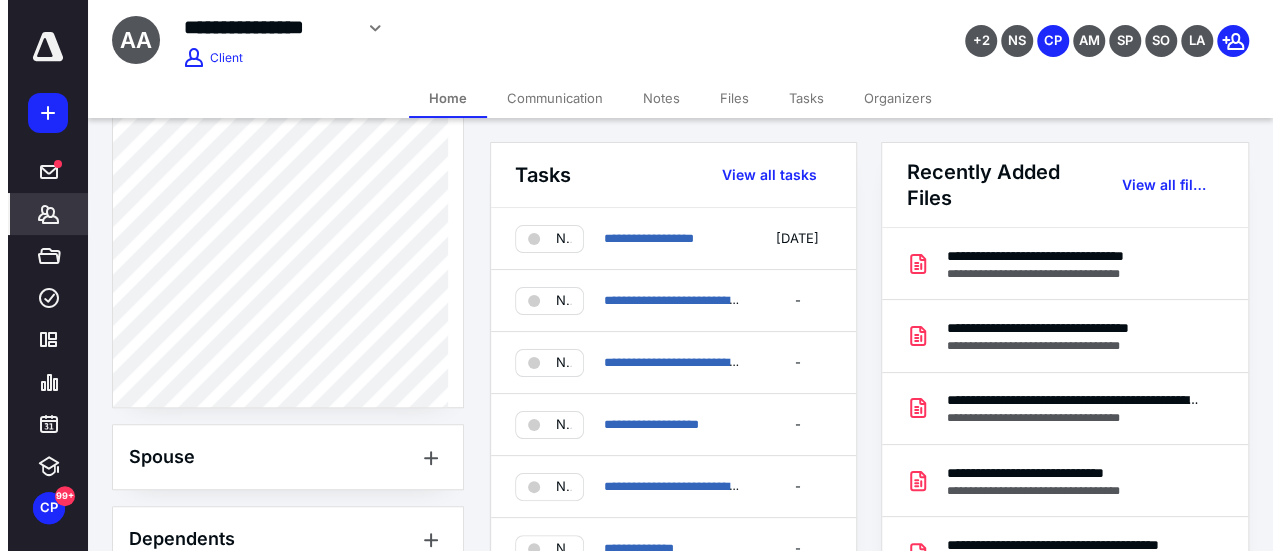 scroll, scrollTop: 800, scrollLeft: 0, axis: vertical 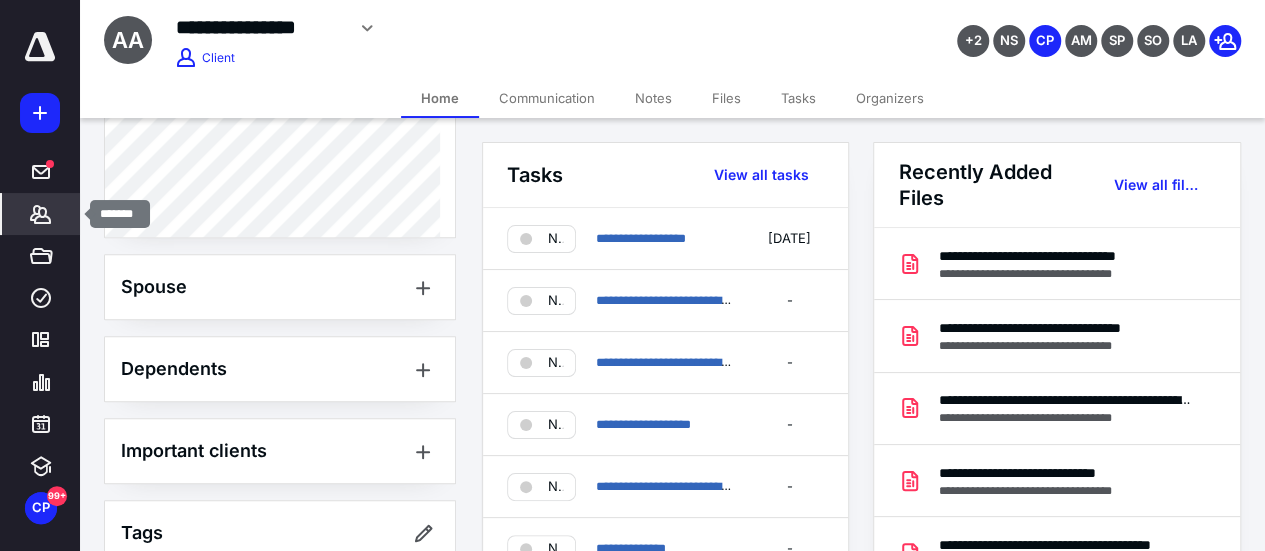click 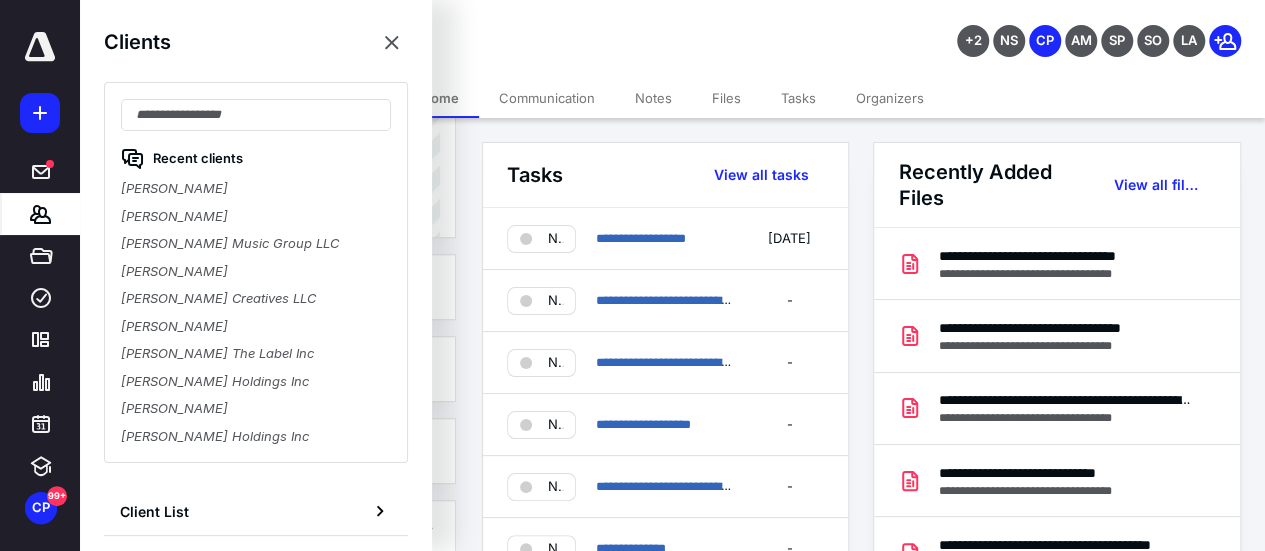 click 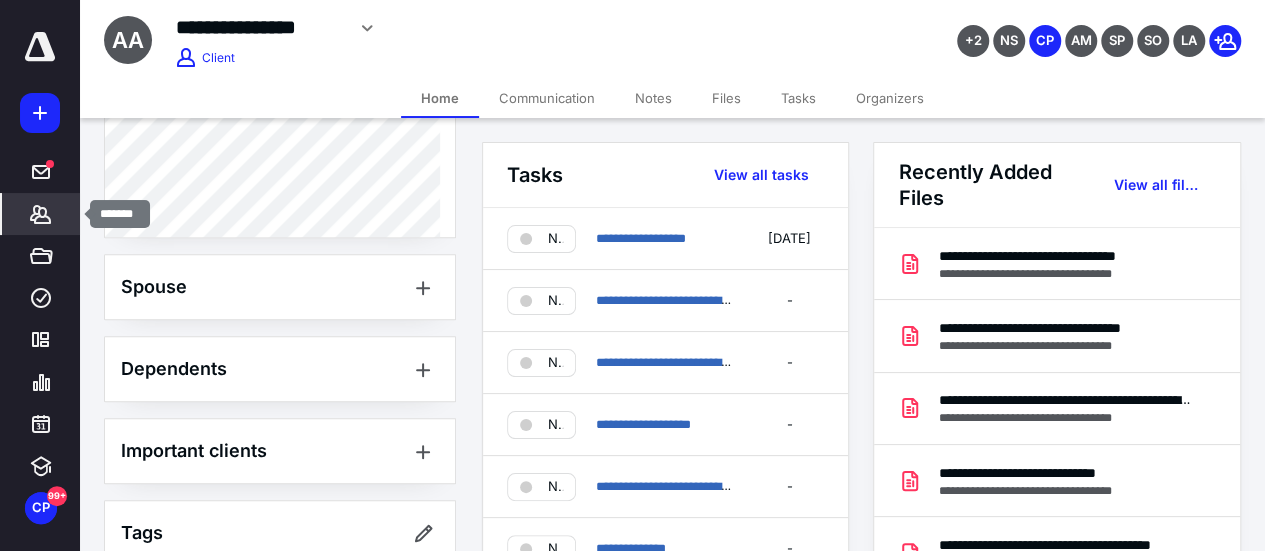click 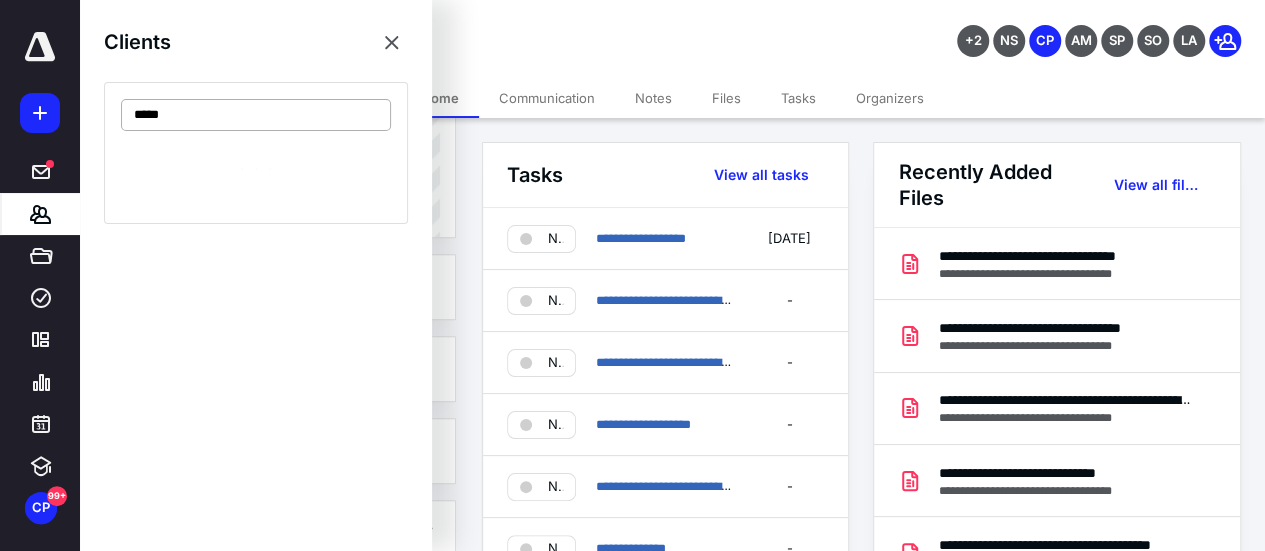 type on "*****" 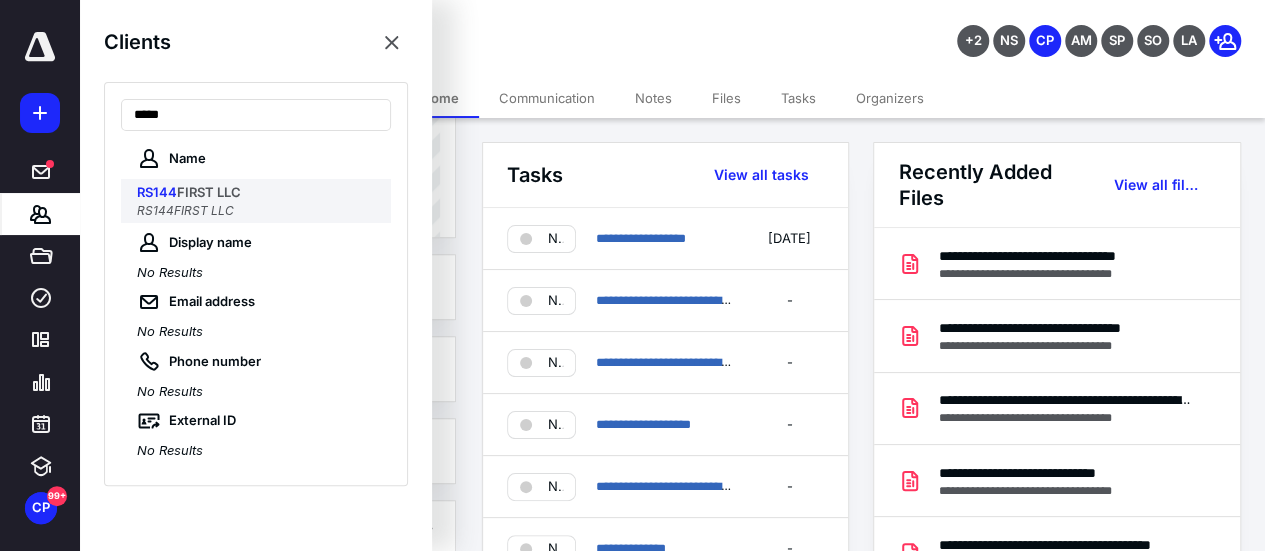 click on "RS144 FIRST LLC" at bounding box center [258, 193] 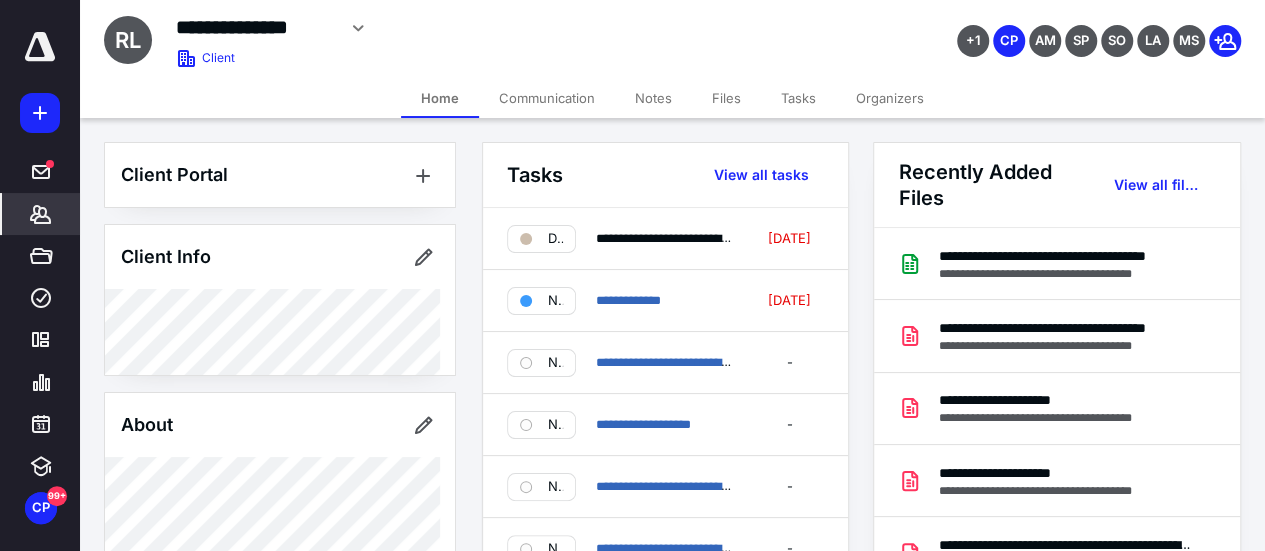 click on "Files" at bounding box center [726, 98] 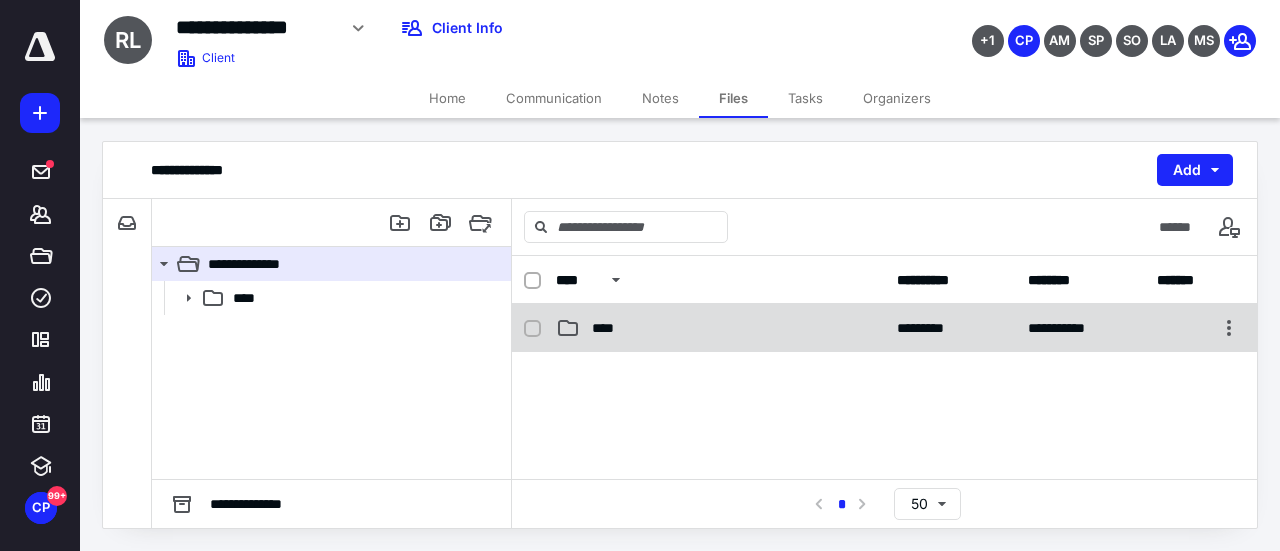 click on "****" at bounding box center (720, 328) 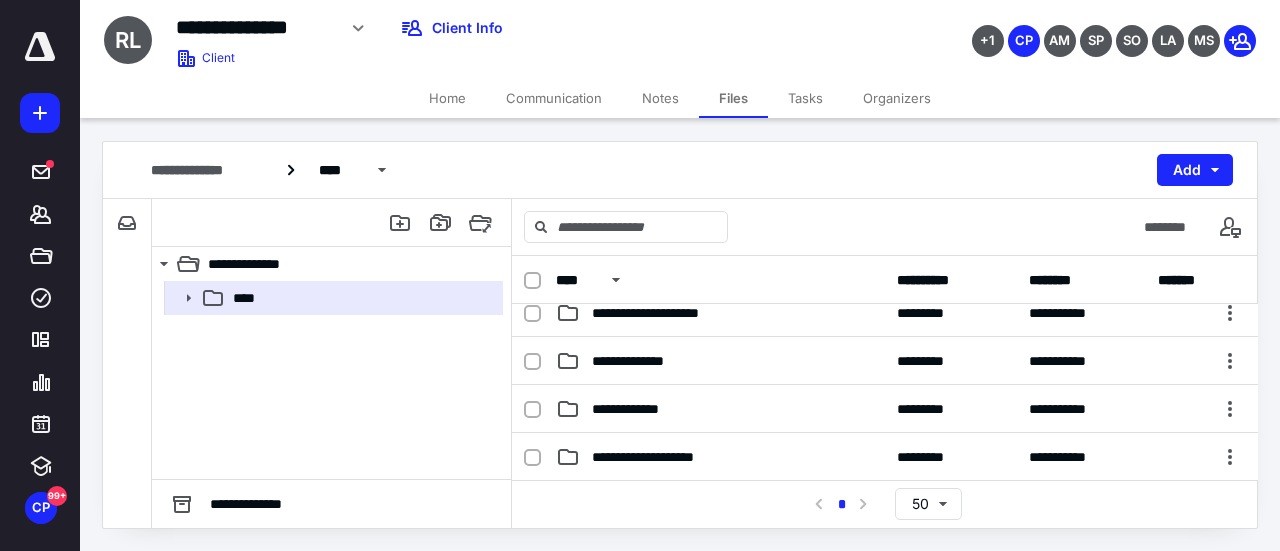 scroll, scrollTop: 100, scrollLeft: 0, axis: vertical 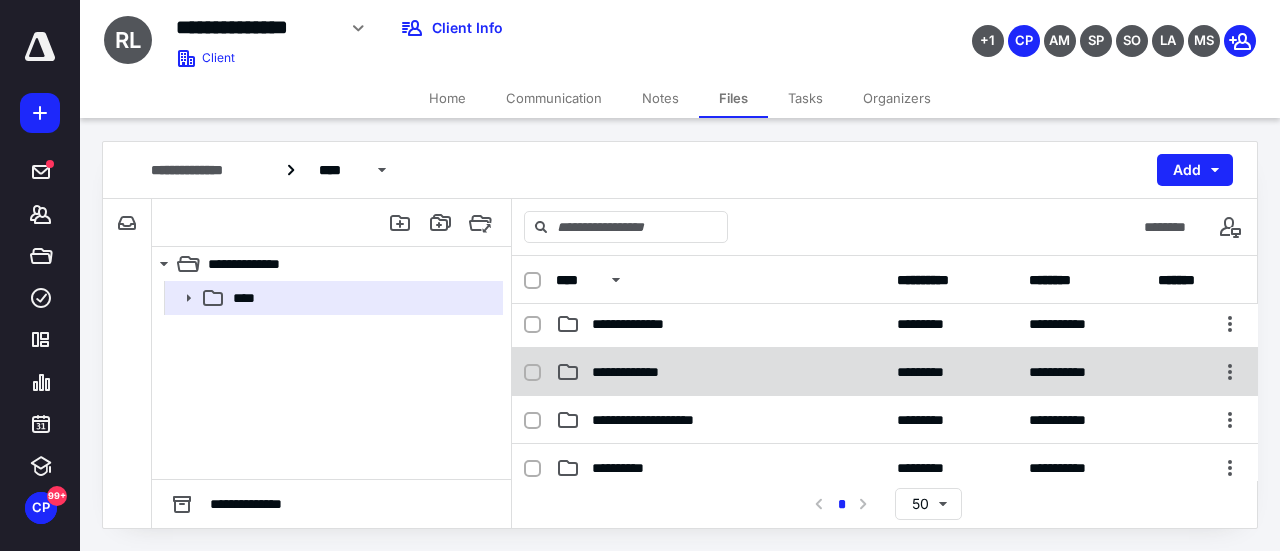 click on "**********" at bounding box center [885, 372] 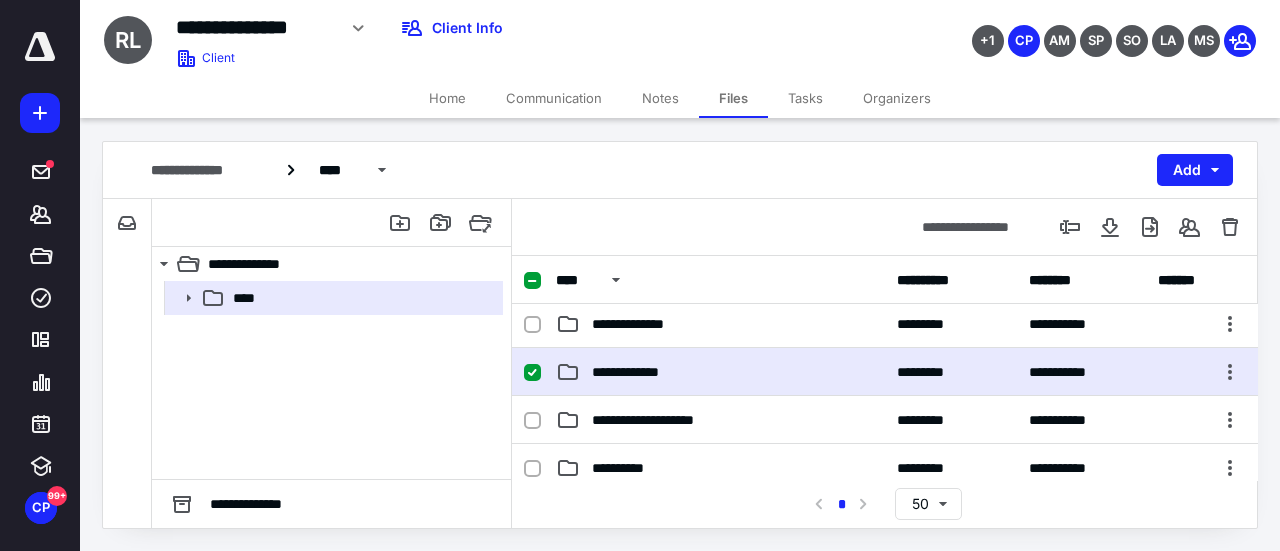click on "**********" at bounding box center (885, 372) 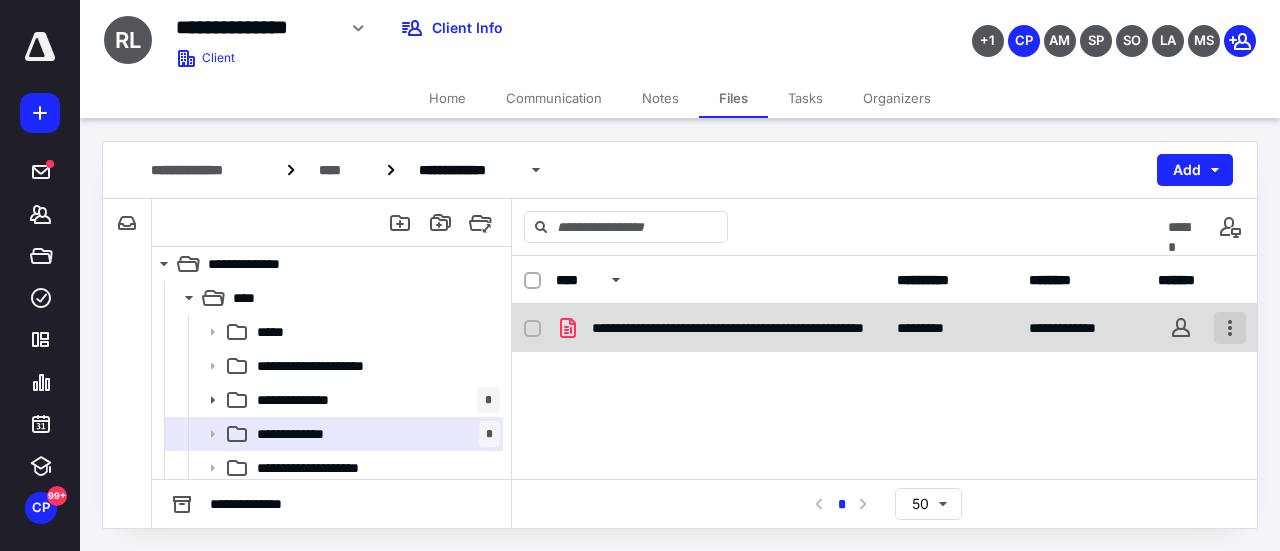 click at bounding box center [1230, 328] 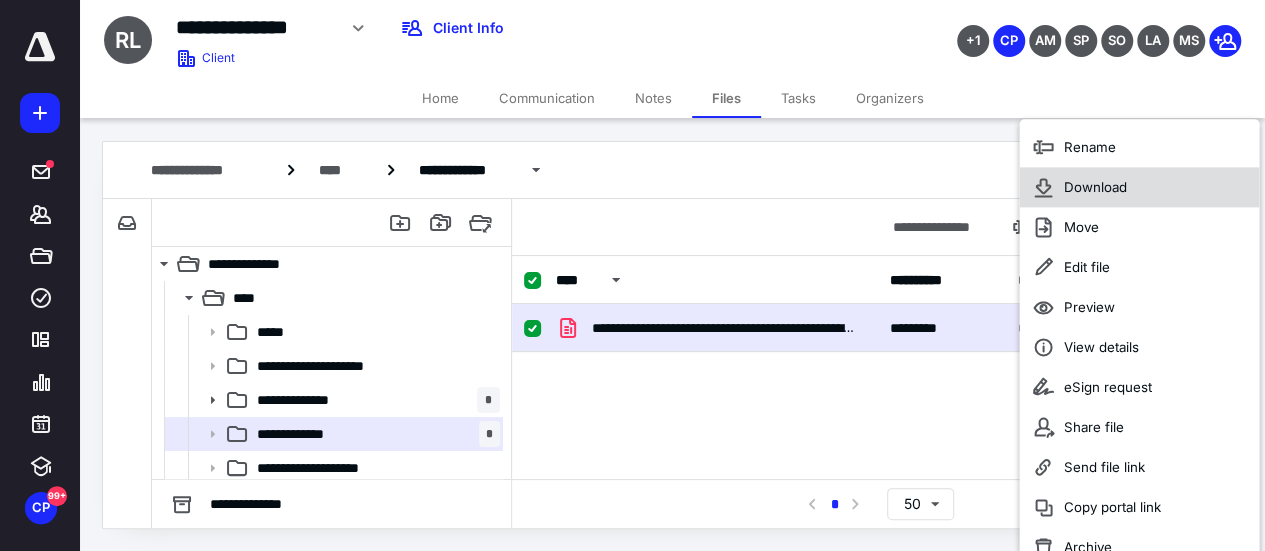 click on "Download" at bounding box center (1139, 187) 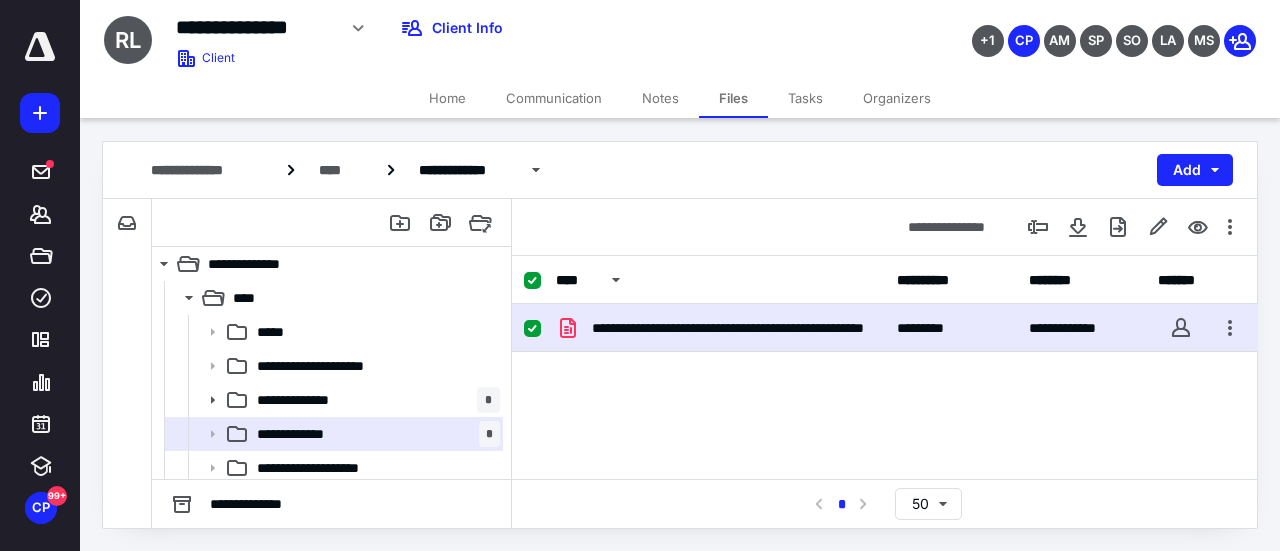 checkbox on "false" 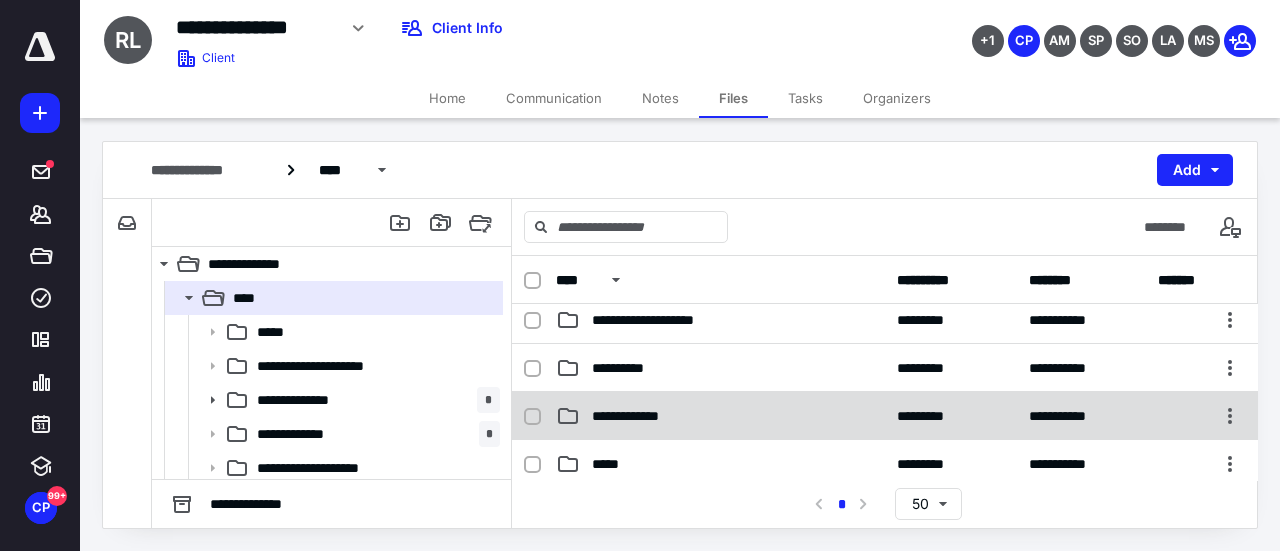 scroll, scrollTop: 100, scrollLeft: 0, axis: vertical 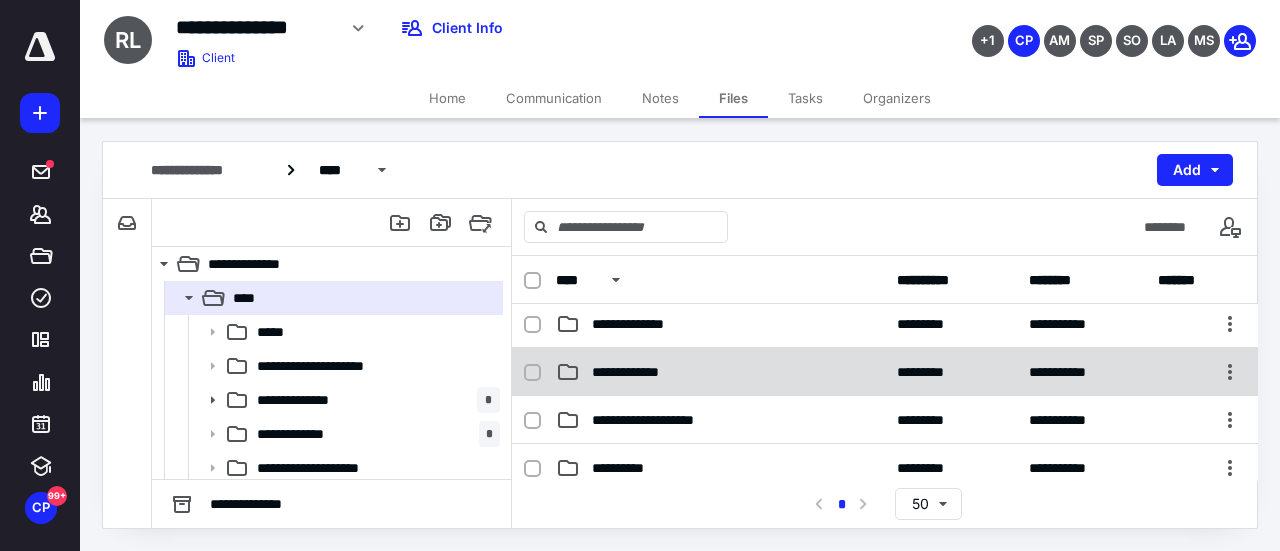 click on "**********" at bounding box center (720, 372) 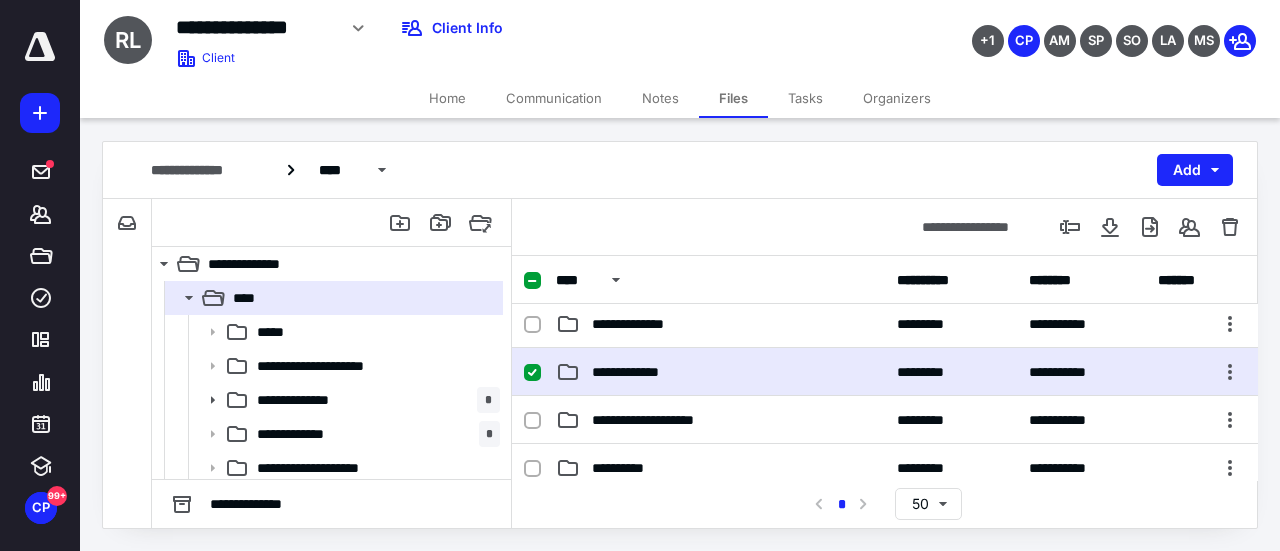 click on "**********" at bounding box center (720, 372) 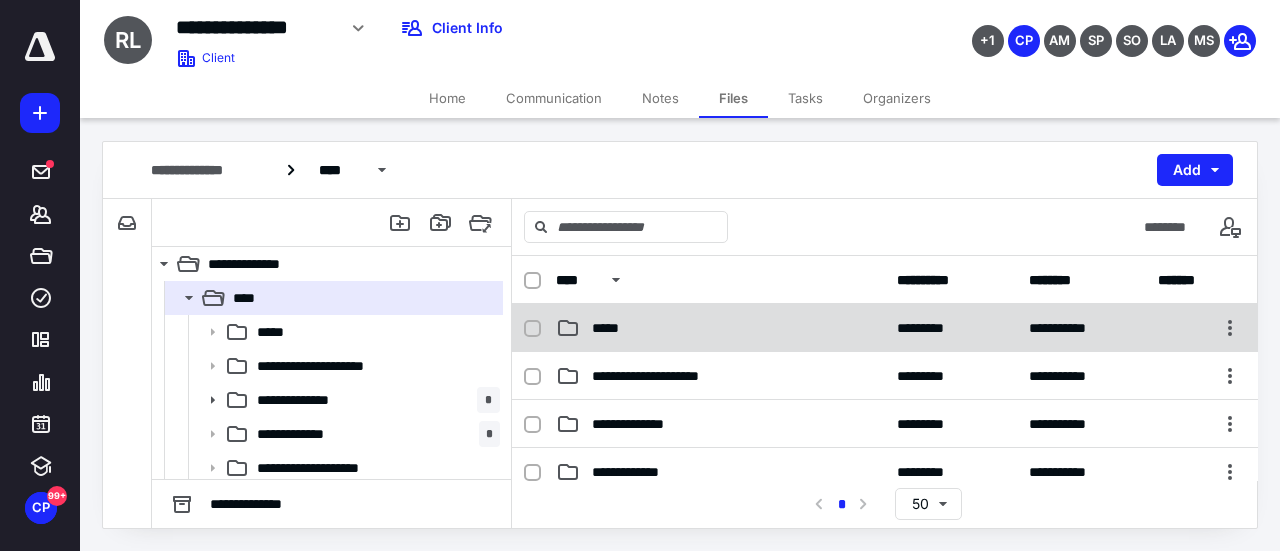 scroll, scrollTop: 400, scrollLeft: 0, axis: vertical 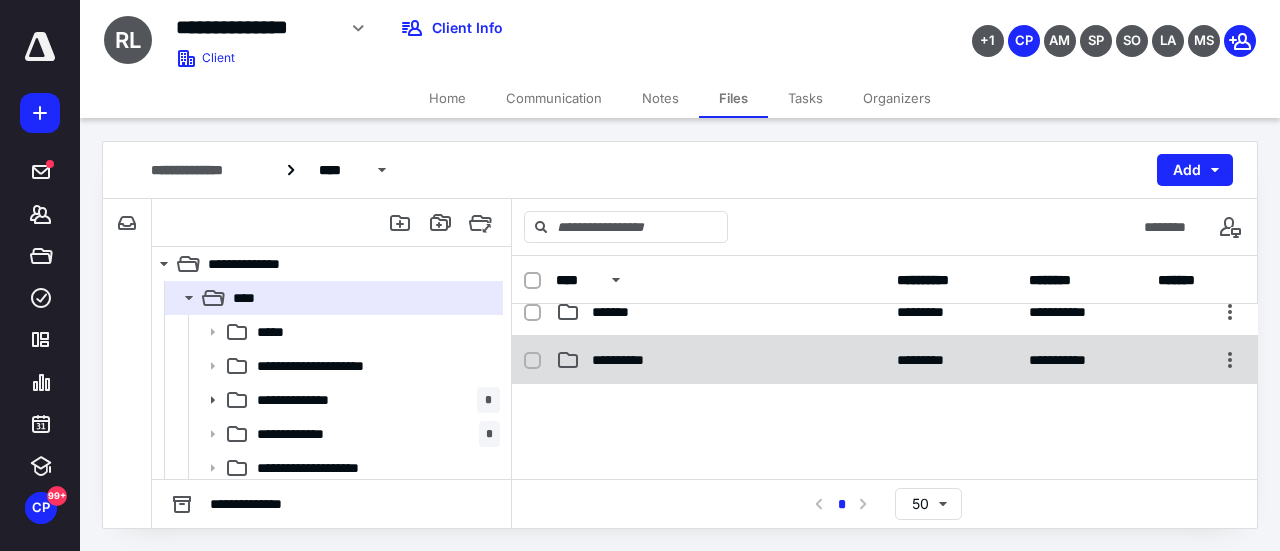 click on "**********" at bounding box center [720, 360] 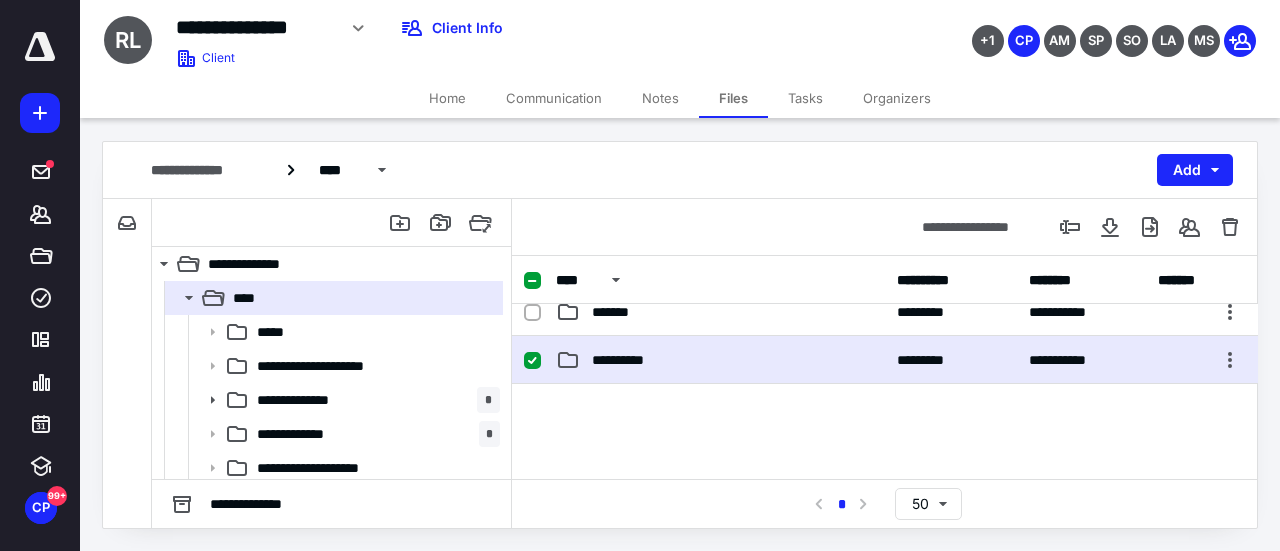 click on "**********" at bounding box center [720, 360] 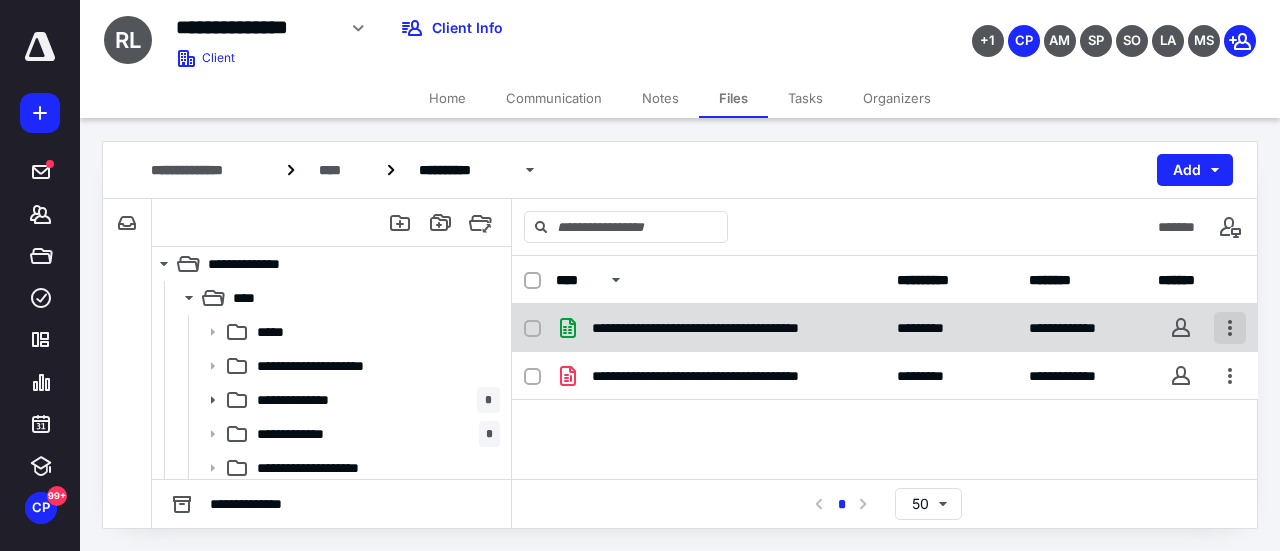 click at bounding box center [1230, 328] 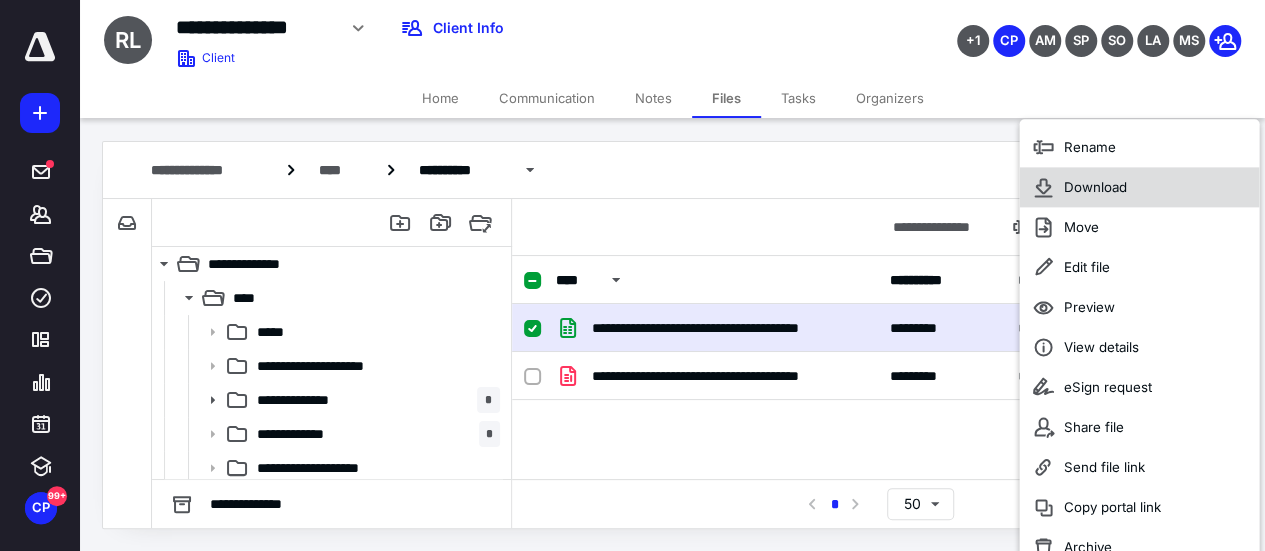 click on "Download" at bounding box center [1094, 187] 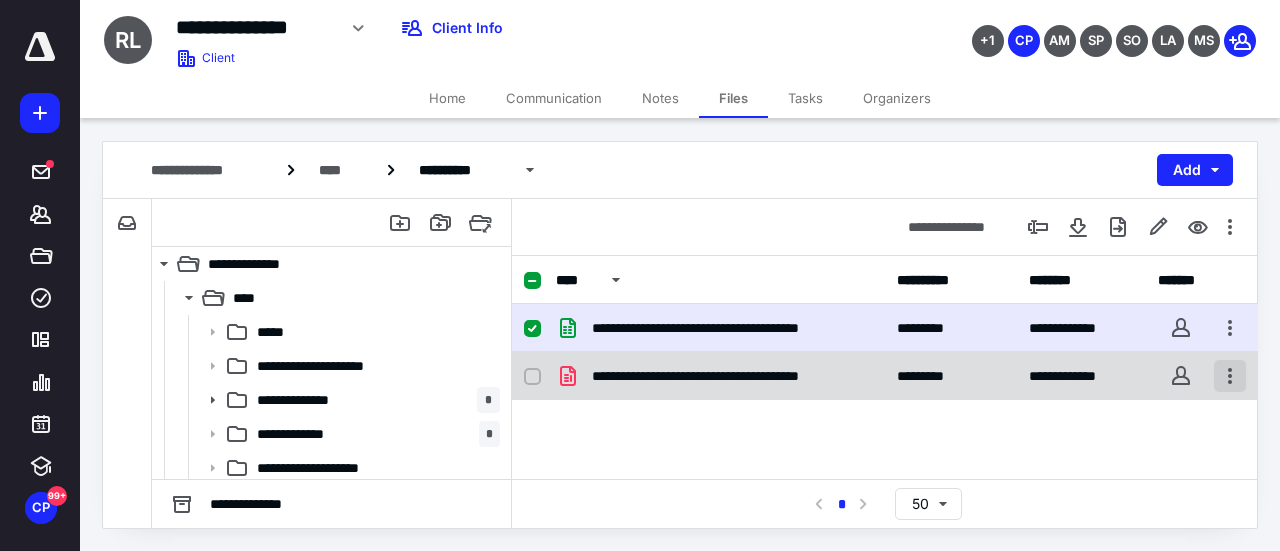 click at bounding box center (1230, 376) 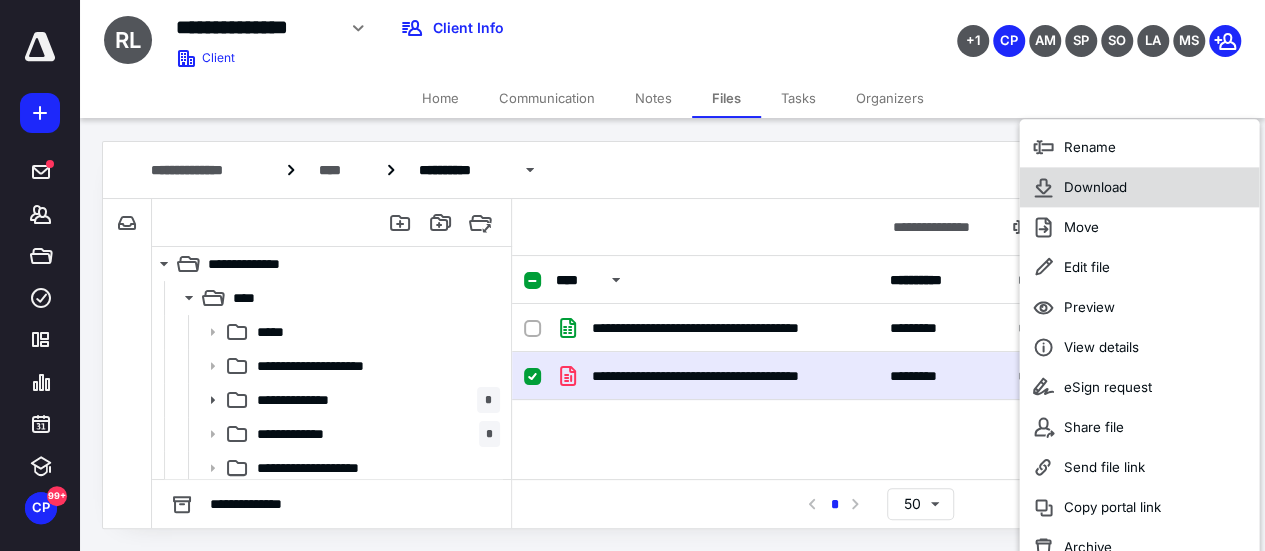 click on "Download" at bounding box center [1139, 187] 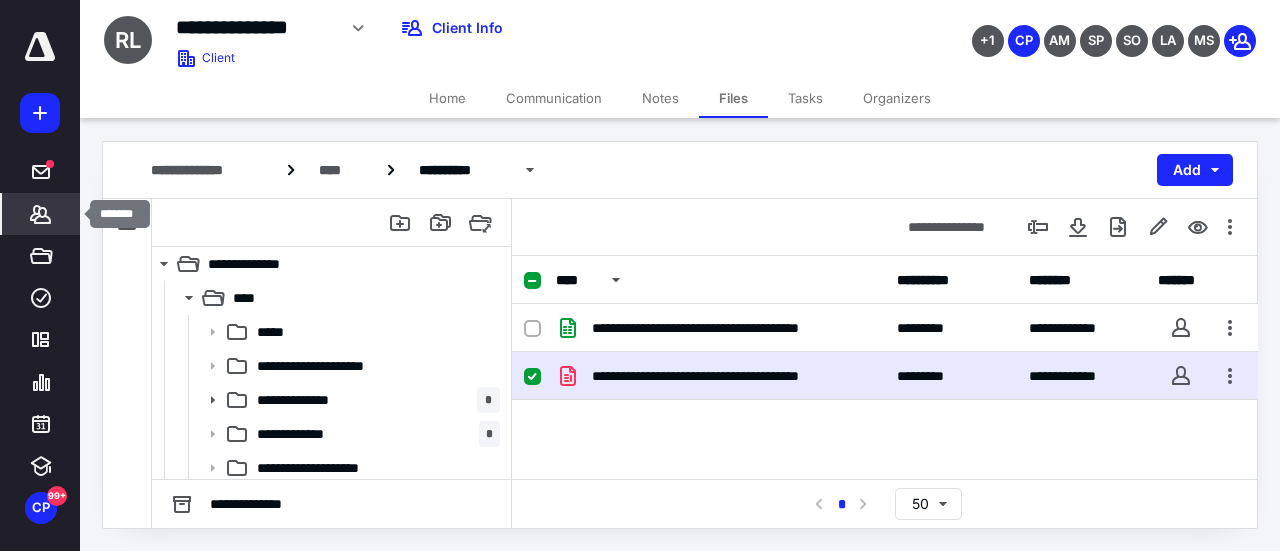 click 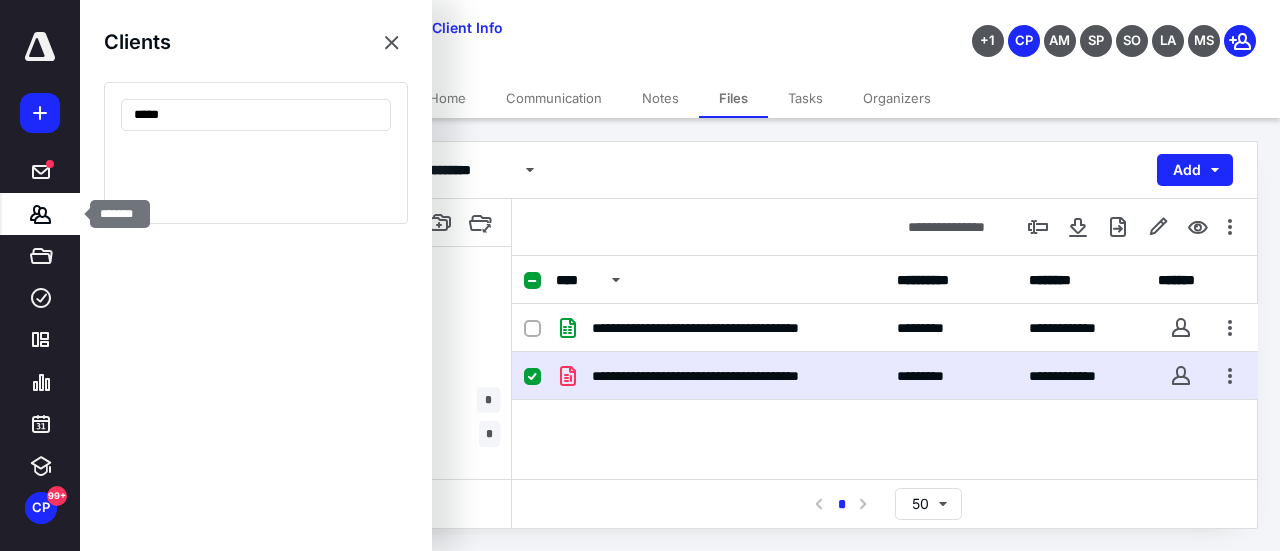 type on "*****" 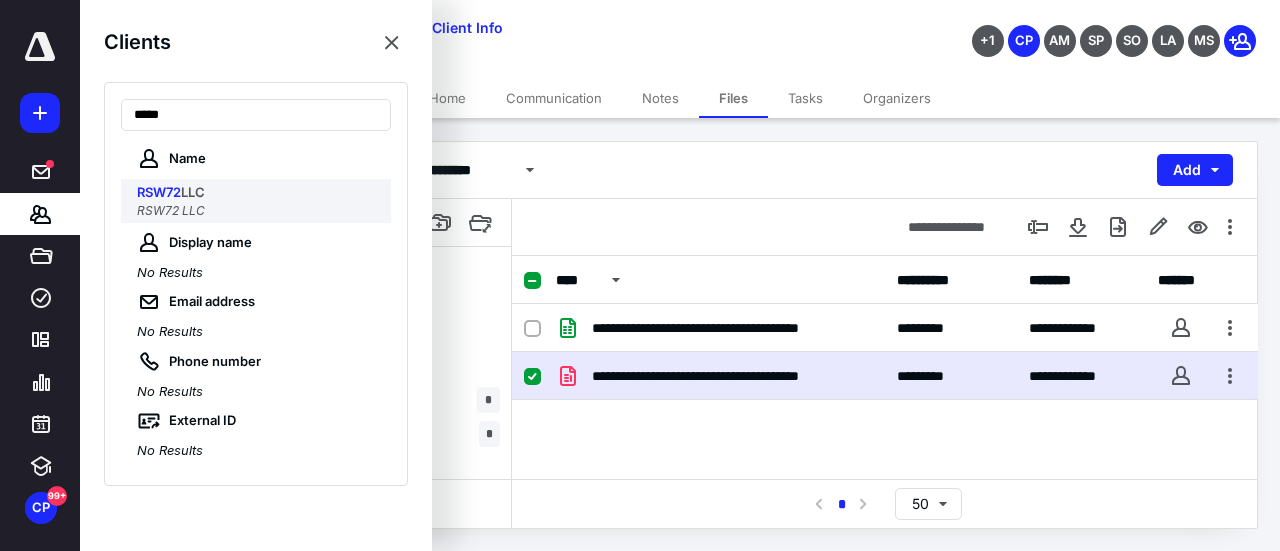 click on "RSW72 LLC" at bounding box center [171, 210] 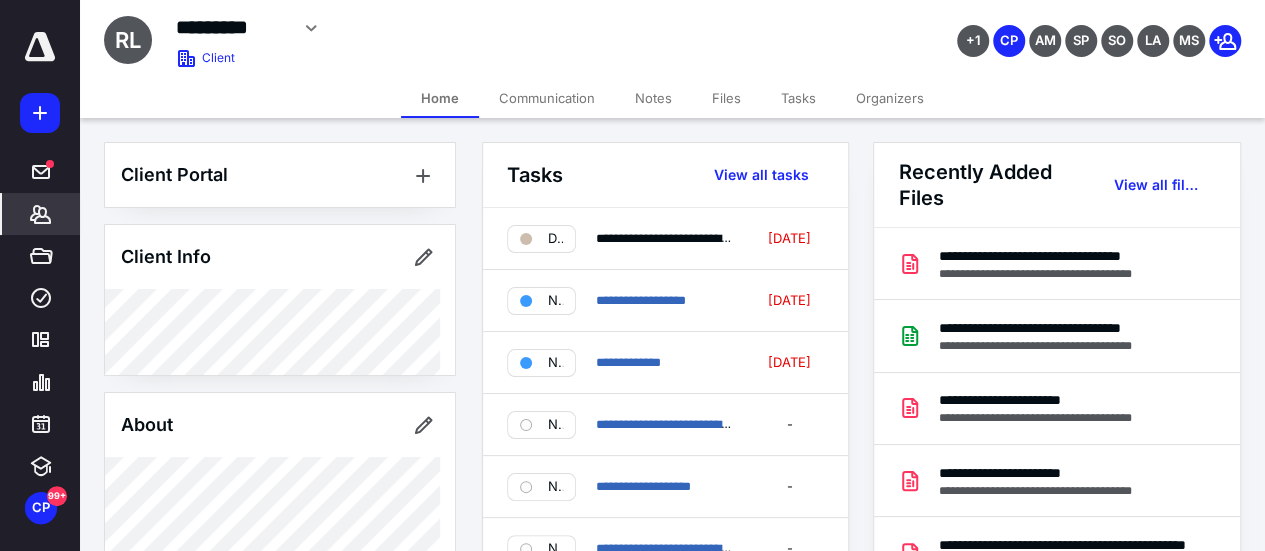 click on "Files" at bounding box center [726, 98] 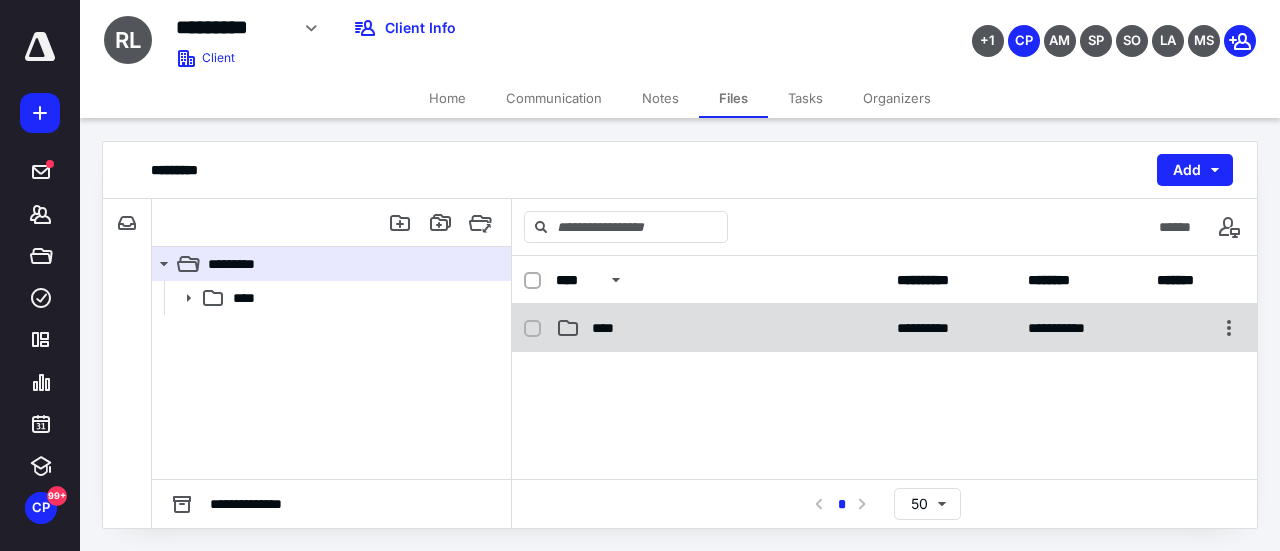 click on "****" at bounding box center (720, 328) 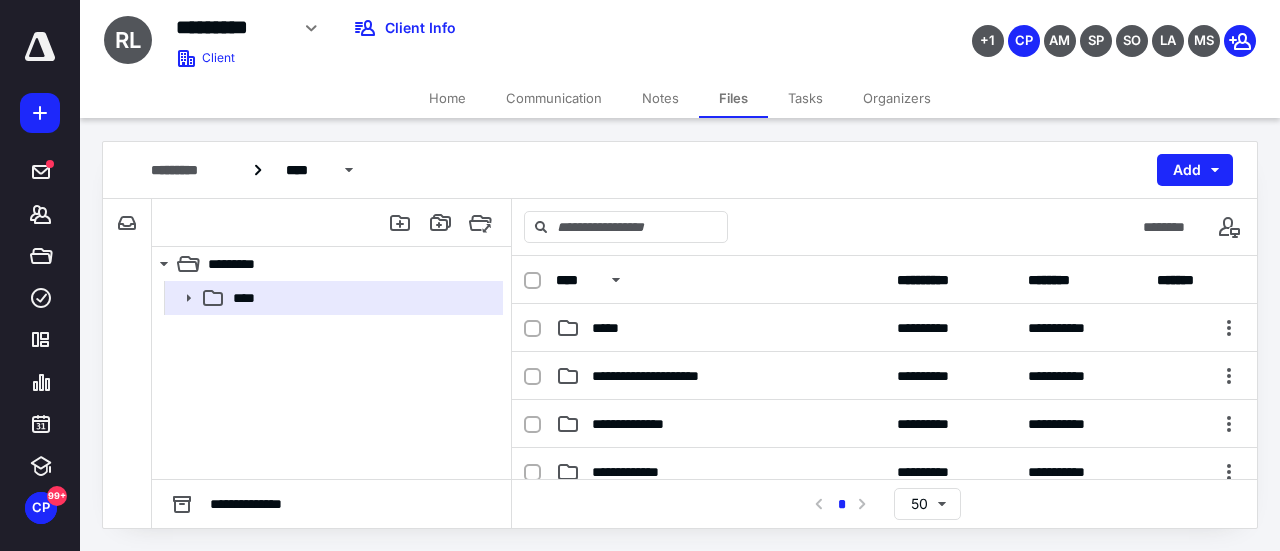 scroll, scrollTop: 100, scrollLeft: 0, axis: vertical 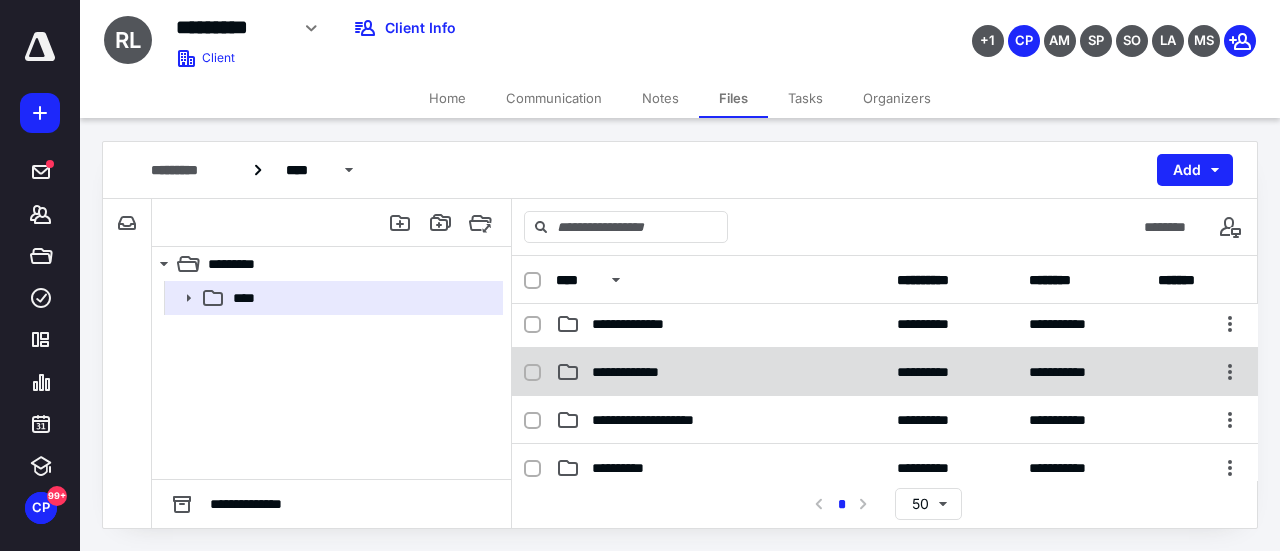 click on "**********" at bounding box center [885, 372] 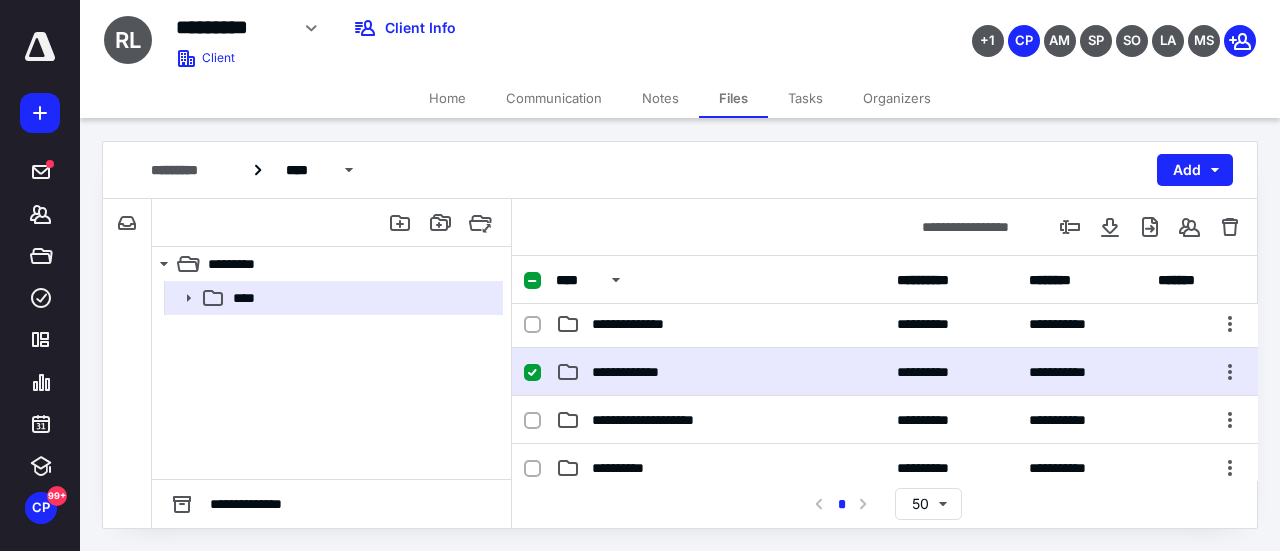 click on "**********" at bounding box center [885, 372] 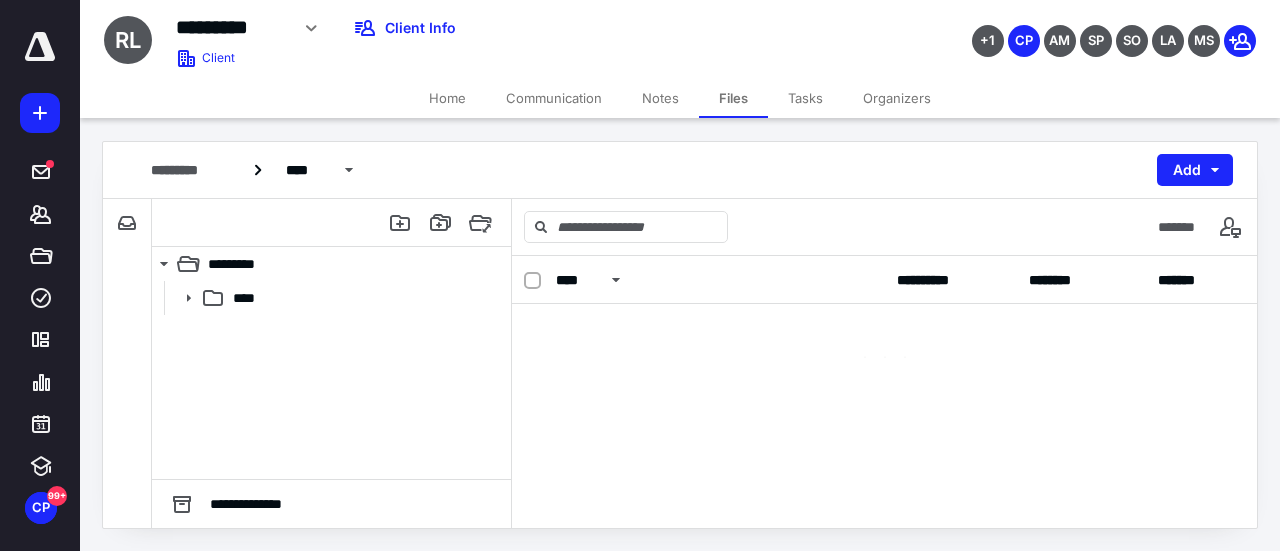 scroll, scrollTop: 0, scrollLeft: 0, axis: both 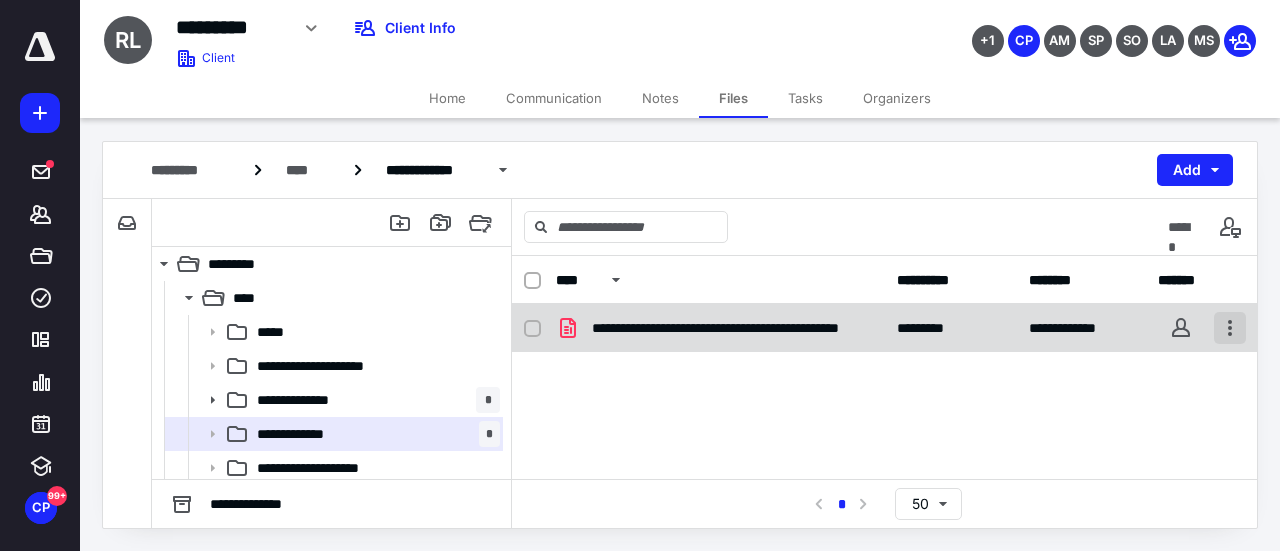 click at bounding box center (1230, 328) 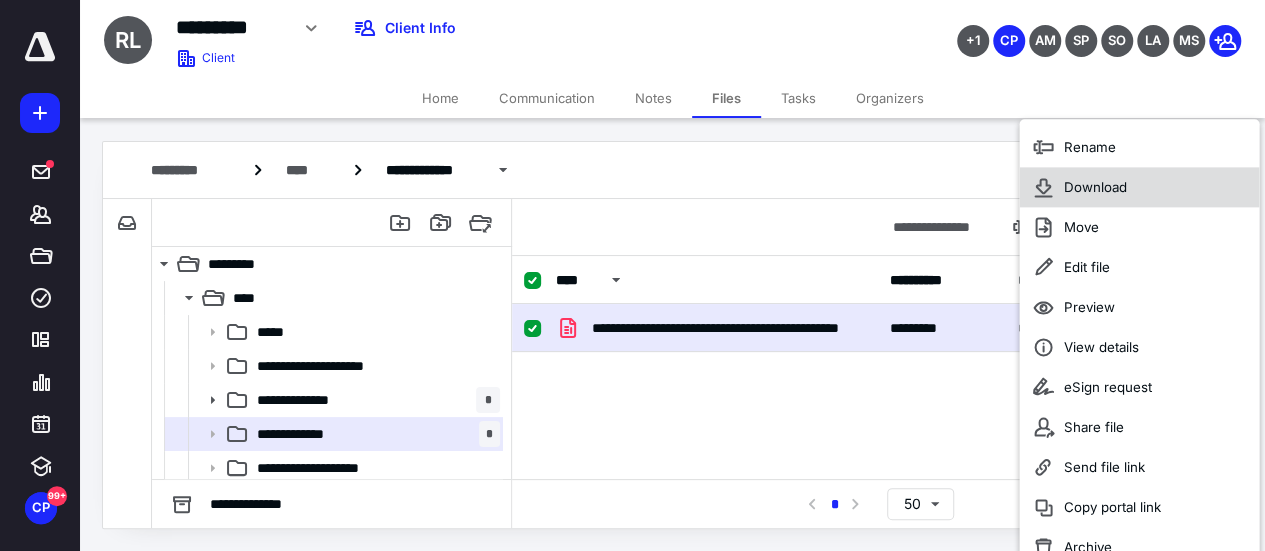 click on "Download" at bounding box center [1139, 187] 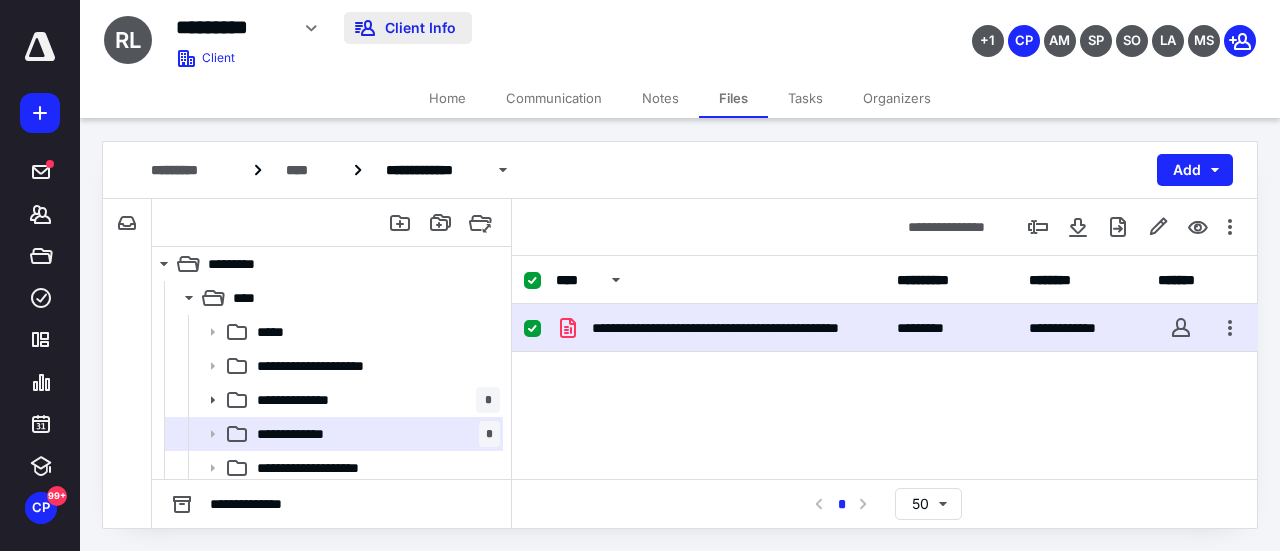 checkbox on "false" 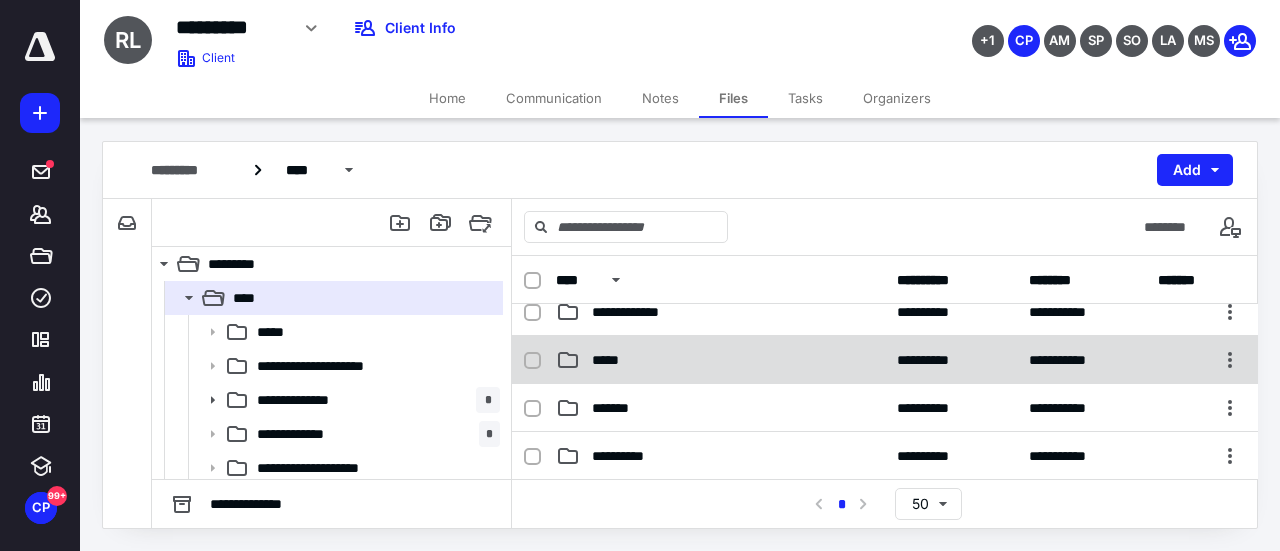scroll, scrollTop: 400, scrollLeft: 0, axis: vertical 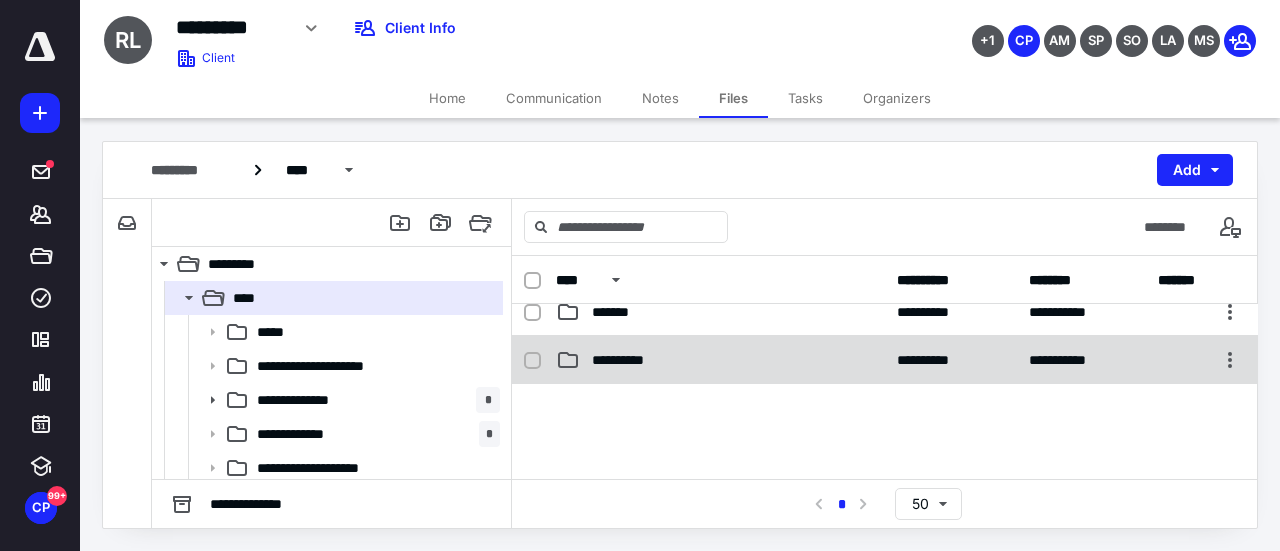 click on "**********" at bounding box center (720, 360) 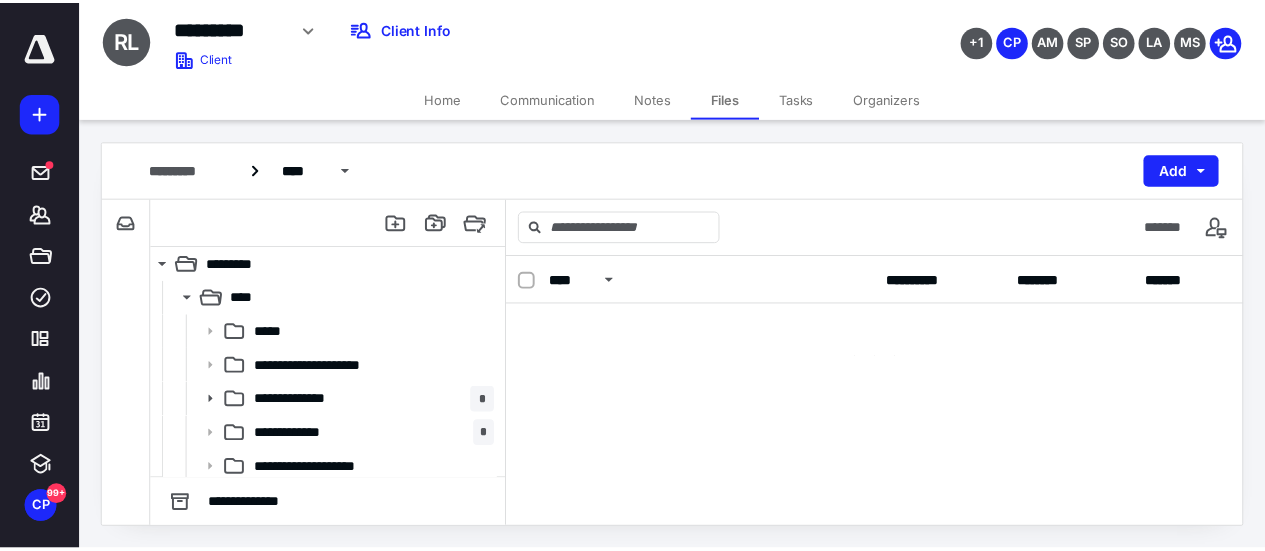 scroll, scrollTop: 0, scrollLeft: 0, axis: both 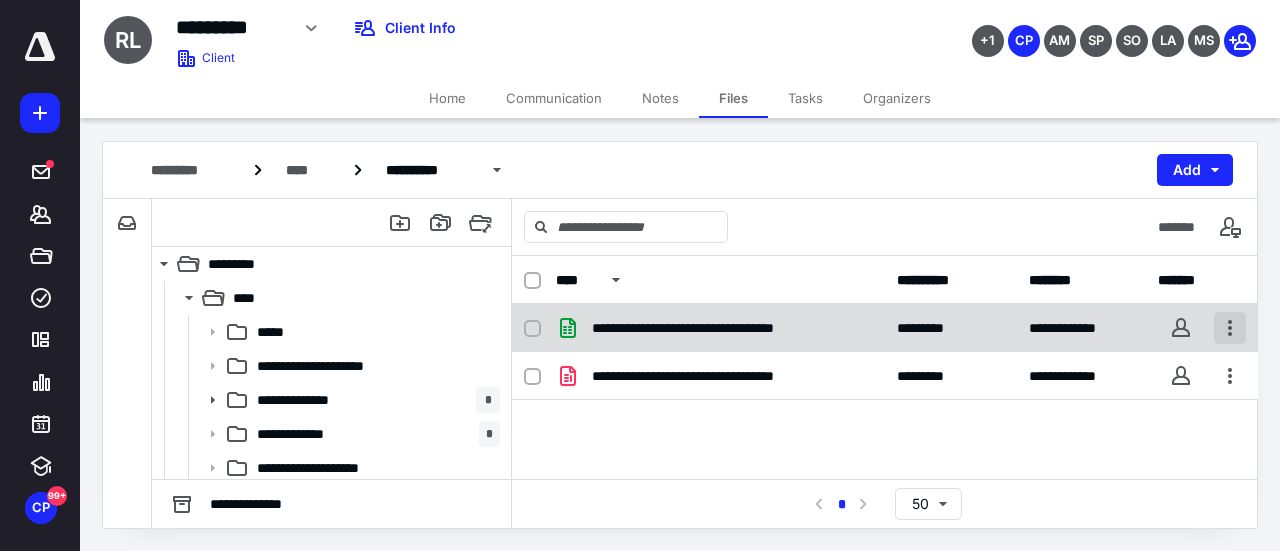 click at bounding box center [1230, 328] 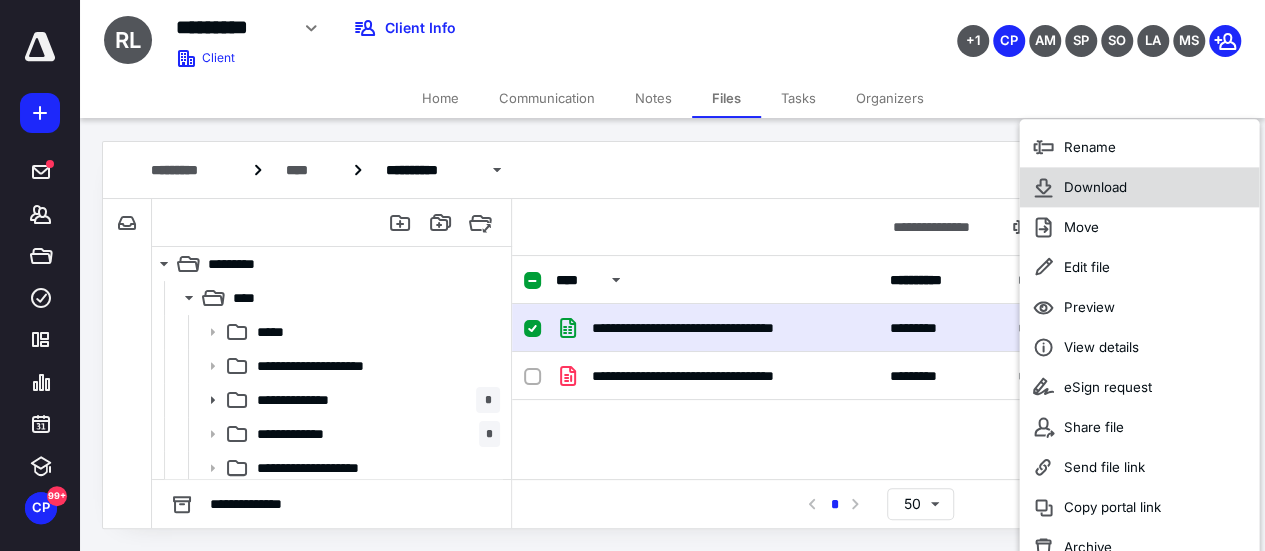 click on "Download" at bounding box center [1094, 187] 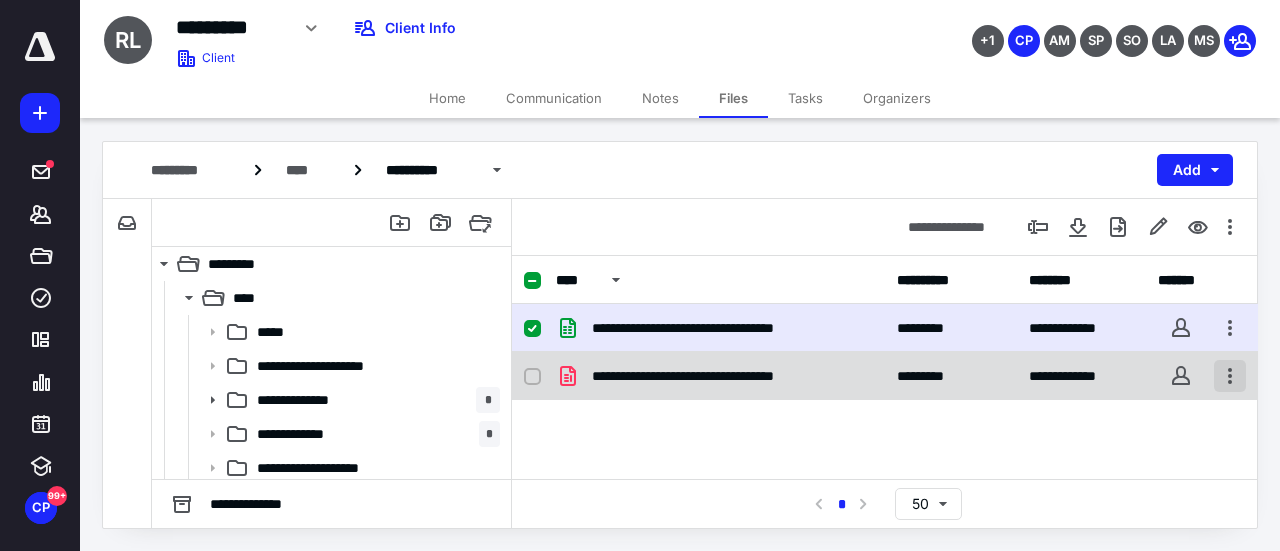 click at bounding box center (1230, 376) 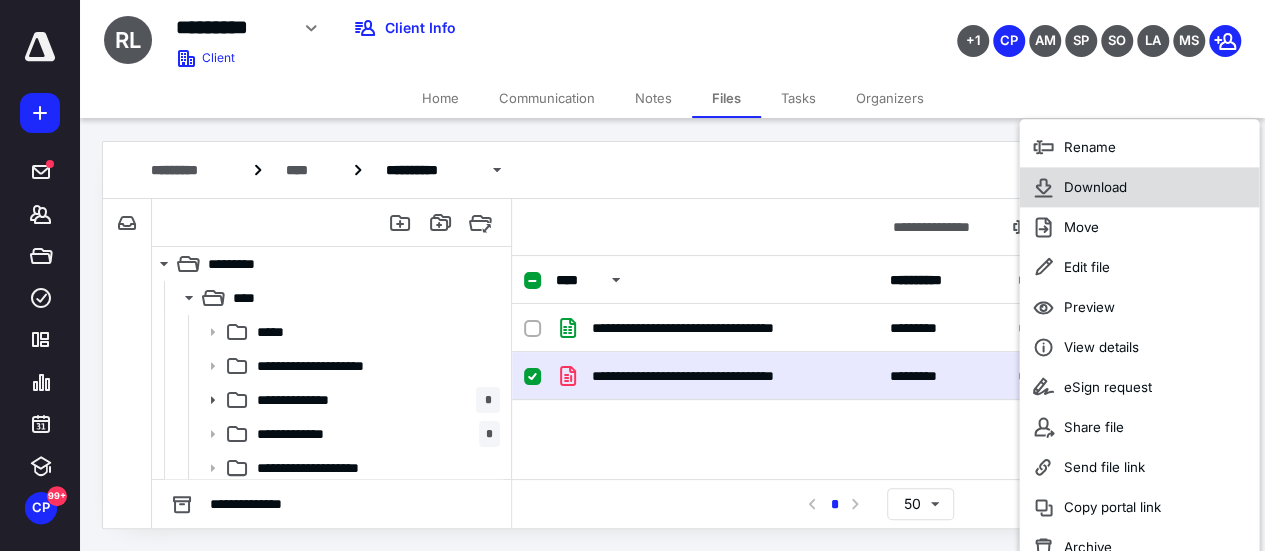 click on "Download" at bounding box center [1094, 187] 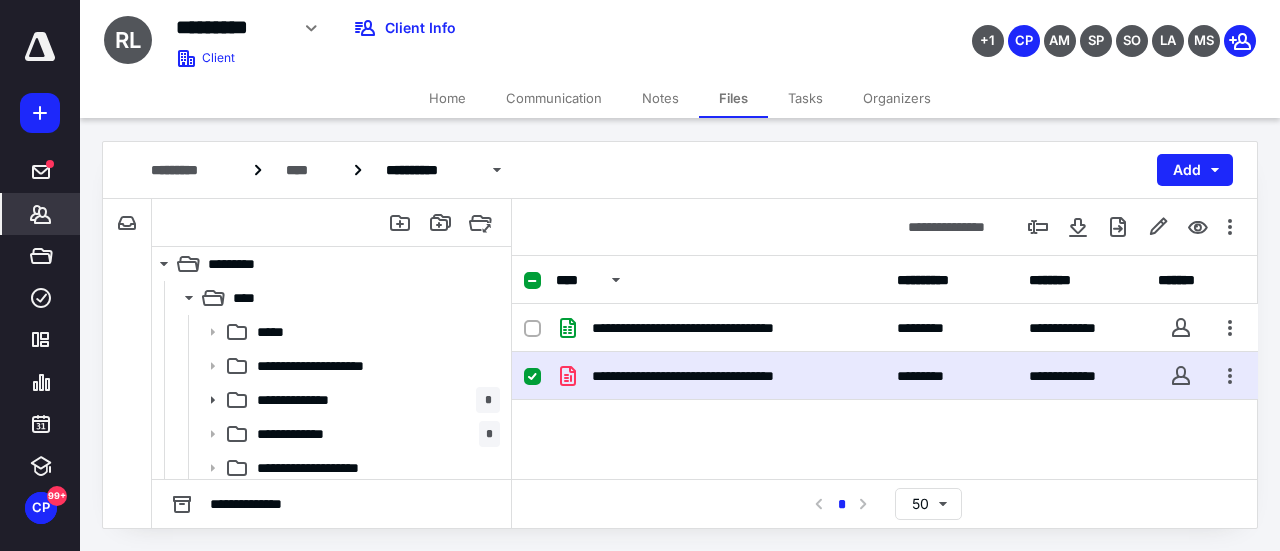click on "Clients" at bounding box center [41, 214] 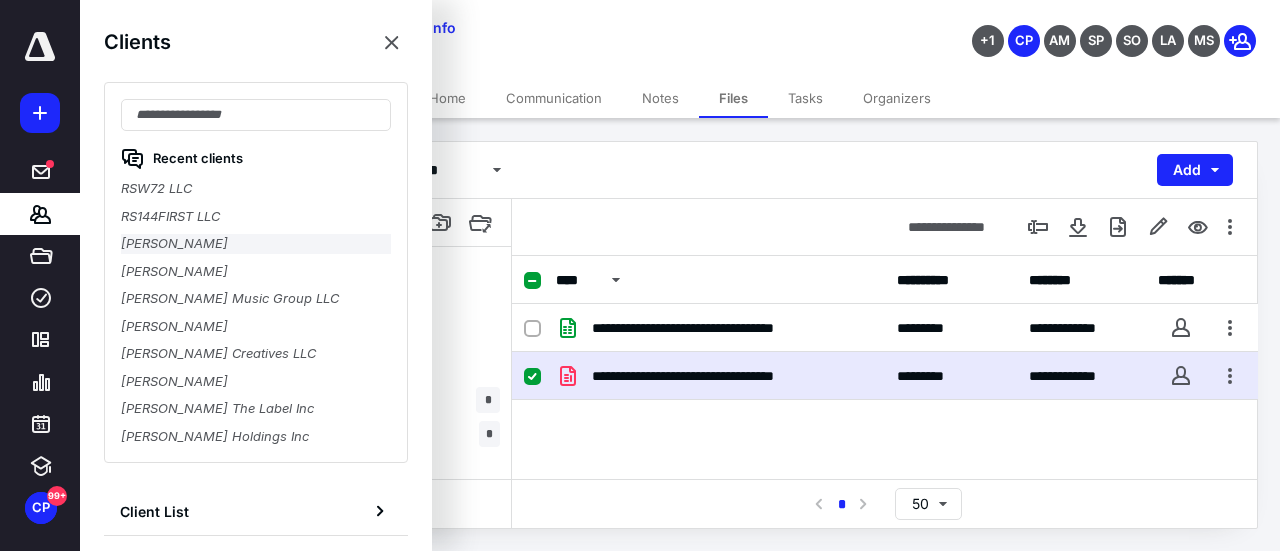 click on "[PERSON_NAME]" at bounding box center (256, 244) 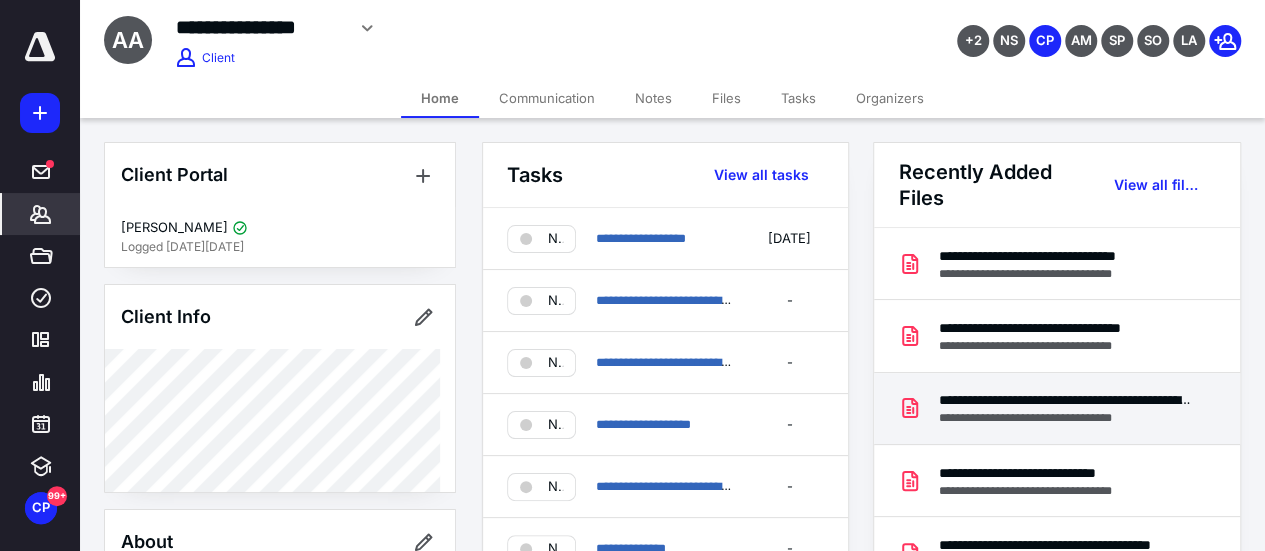 scroll, scrollTop: 100, scrollLeft: 0, axis: vertical 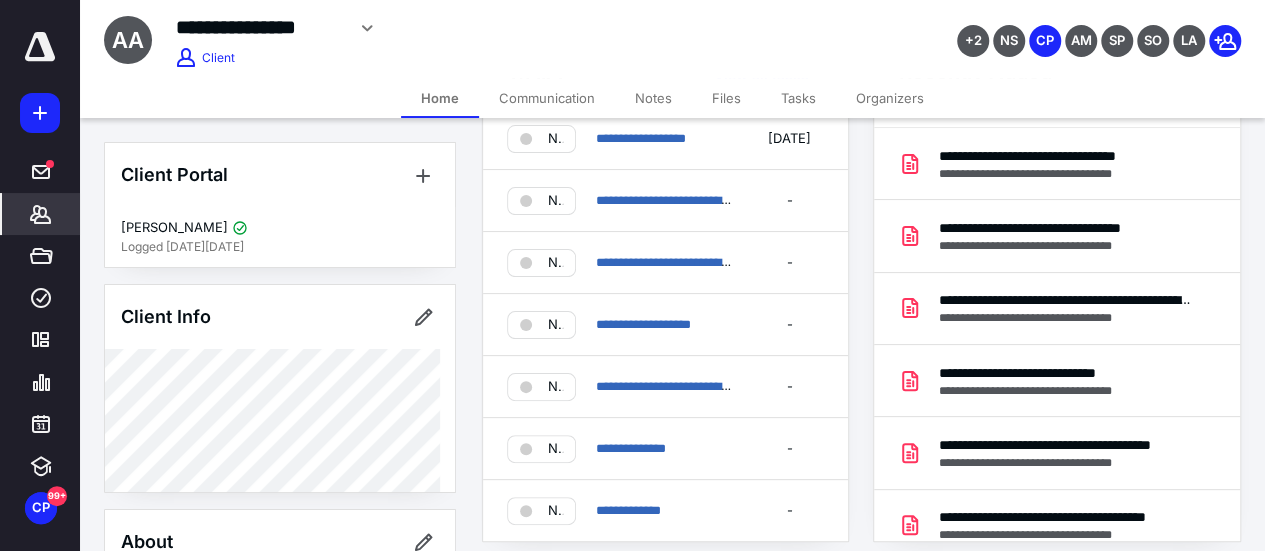 click on "Clients" at bounding box center [41, 214] 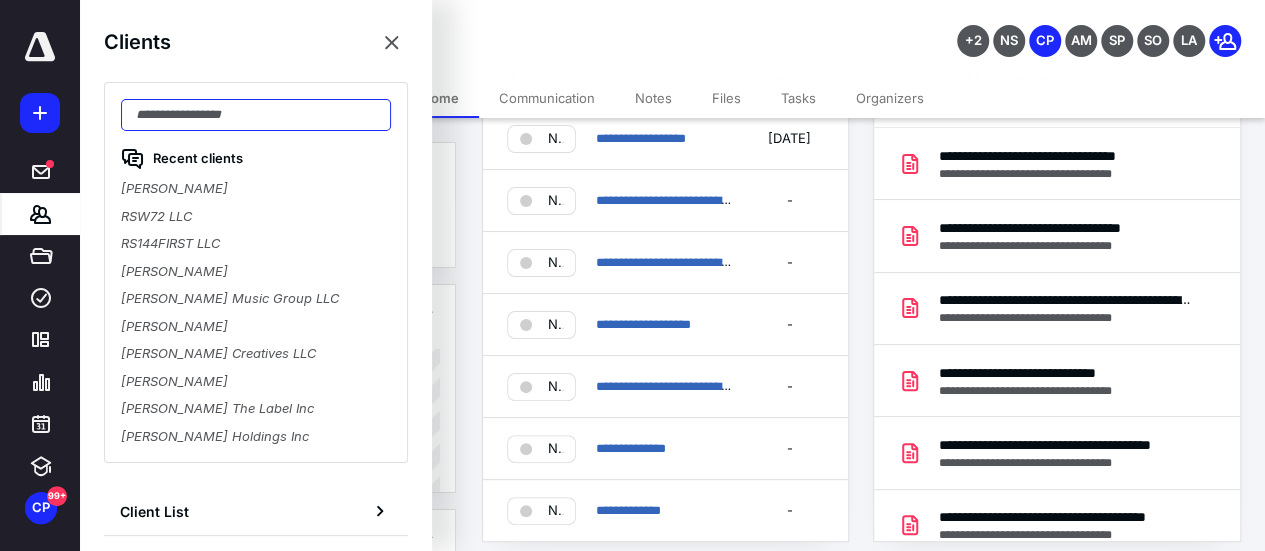 click at bounding box center (256, 115) 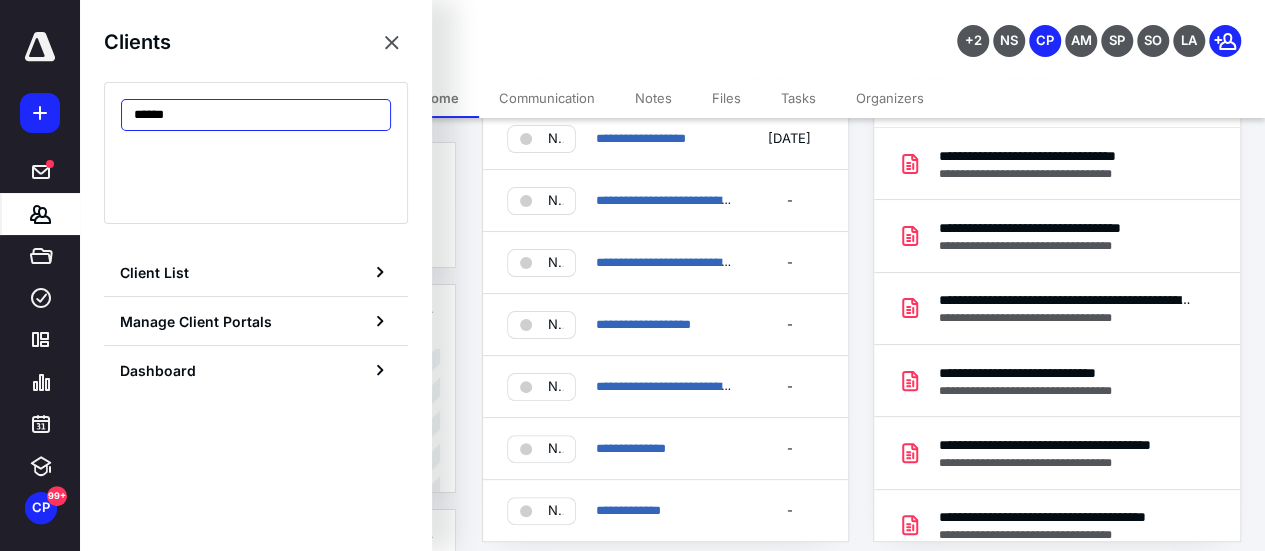 type on "******" 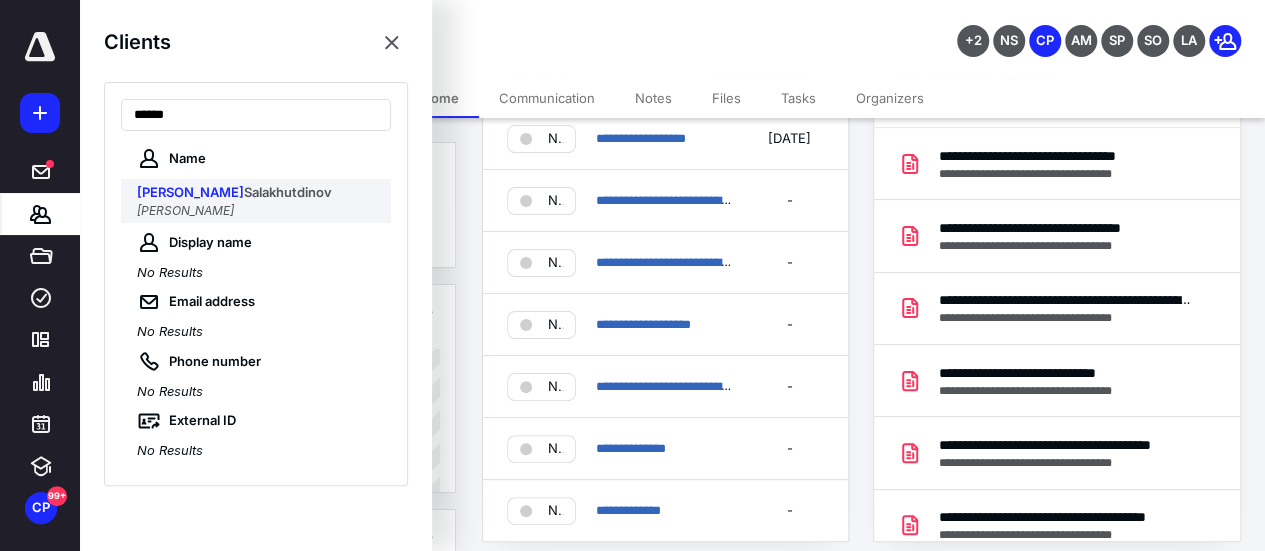click on "[PERSON_NAME]" at bounding box center (185, 210) 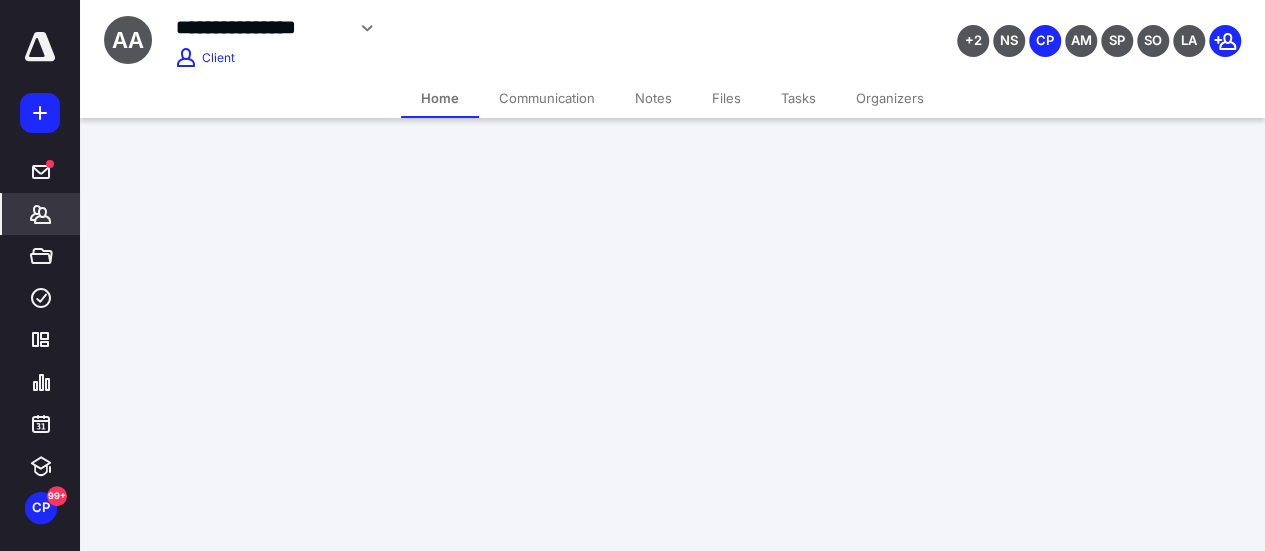 scroll, scrollTop: 0, scrollLeft: 0, axis: both 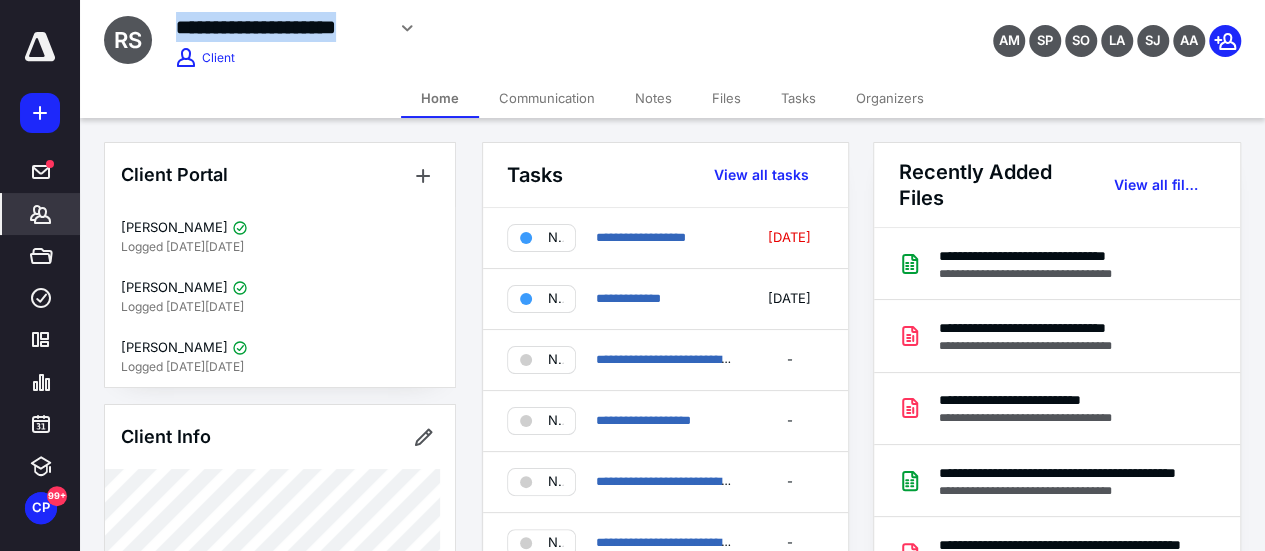 drag, startPoint x: 382, startPoint y: 25, endPoint x: 166, endPoint y: 19, distance: 216.08331 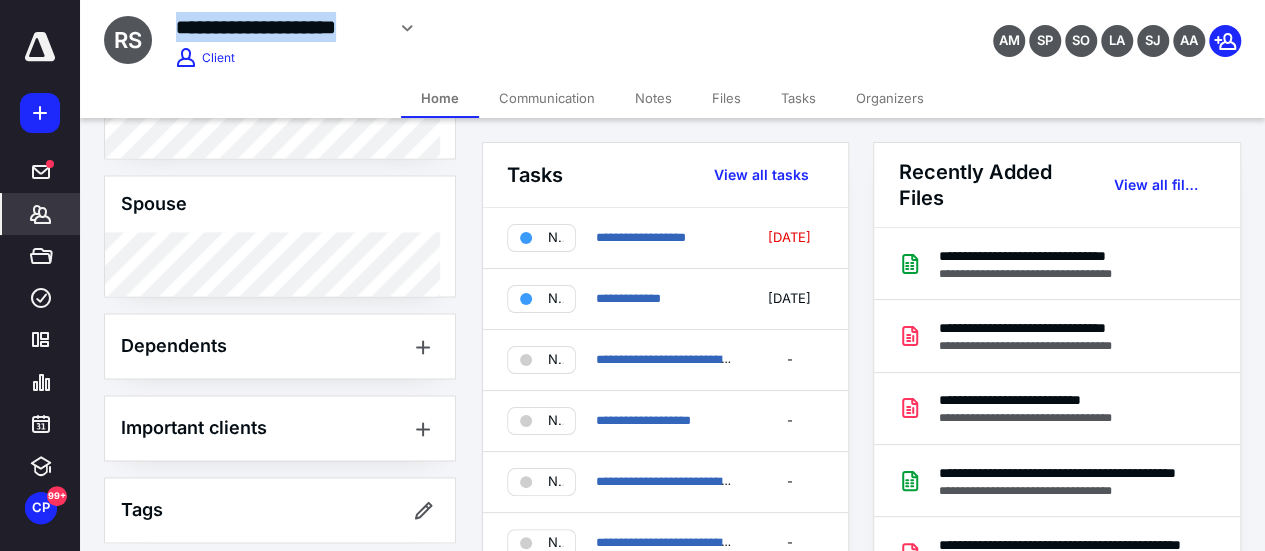 scroll, scrollTop: 1411, scrollLeft: 0, axis: vertical 